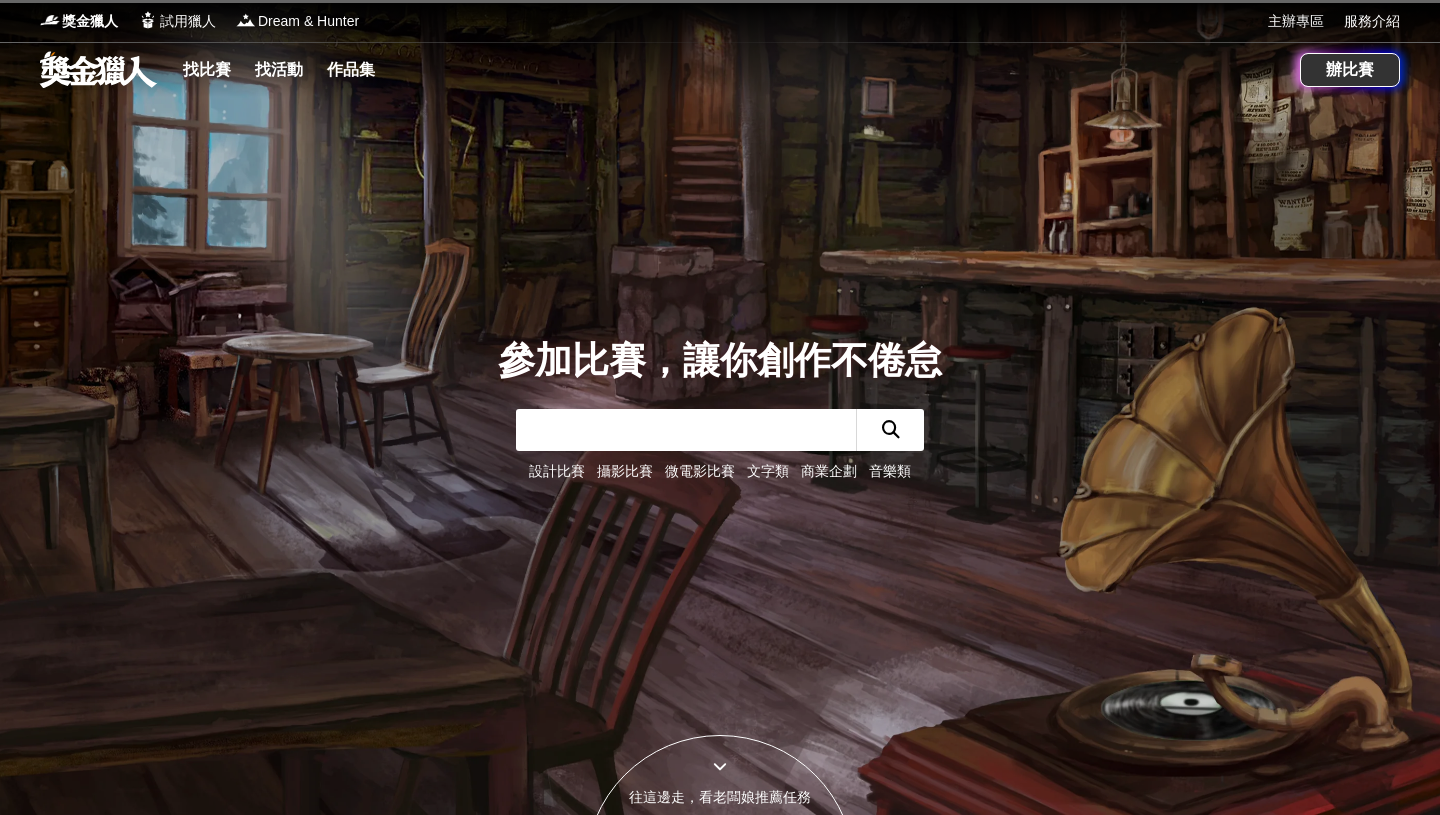 scroll, scrollTop: 0, scrollLeft: 0, axis: both 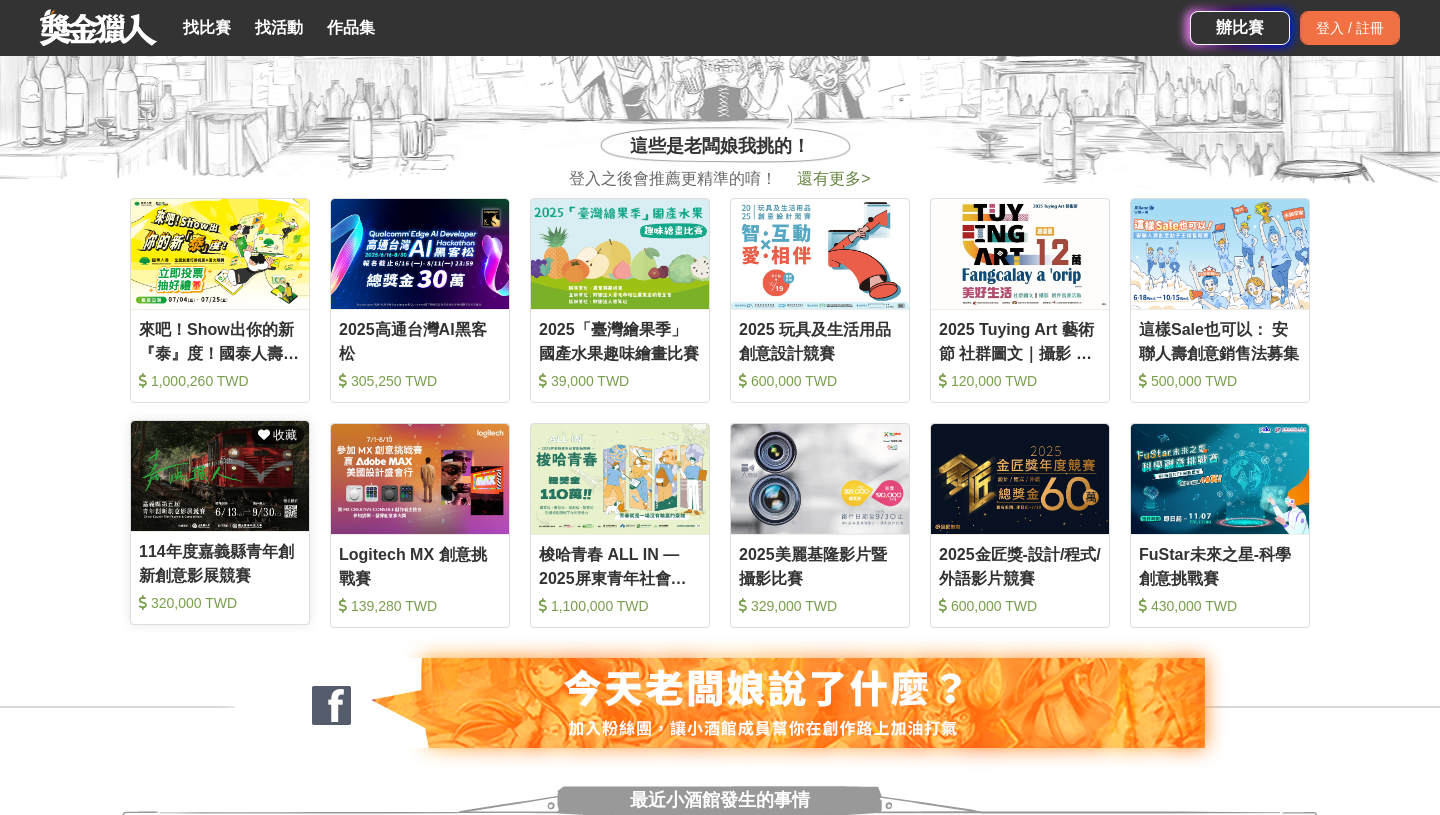click on "114年度嘉義縣青年創新創意影展競賽" at bounding box center (220, 562) 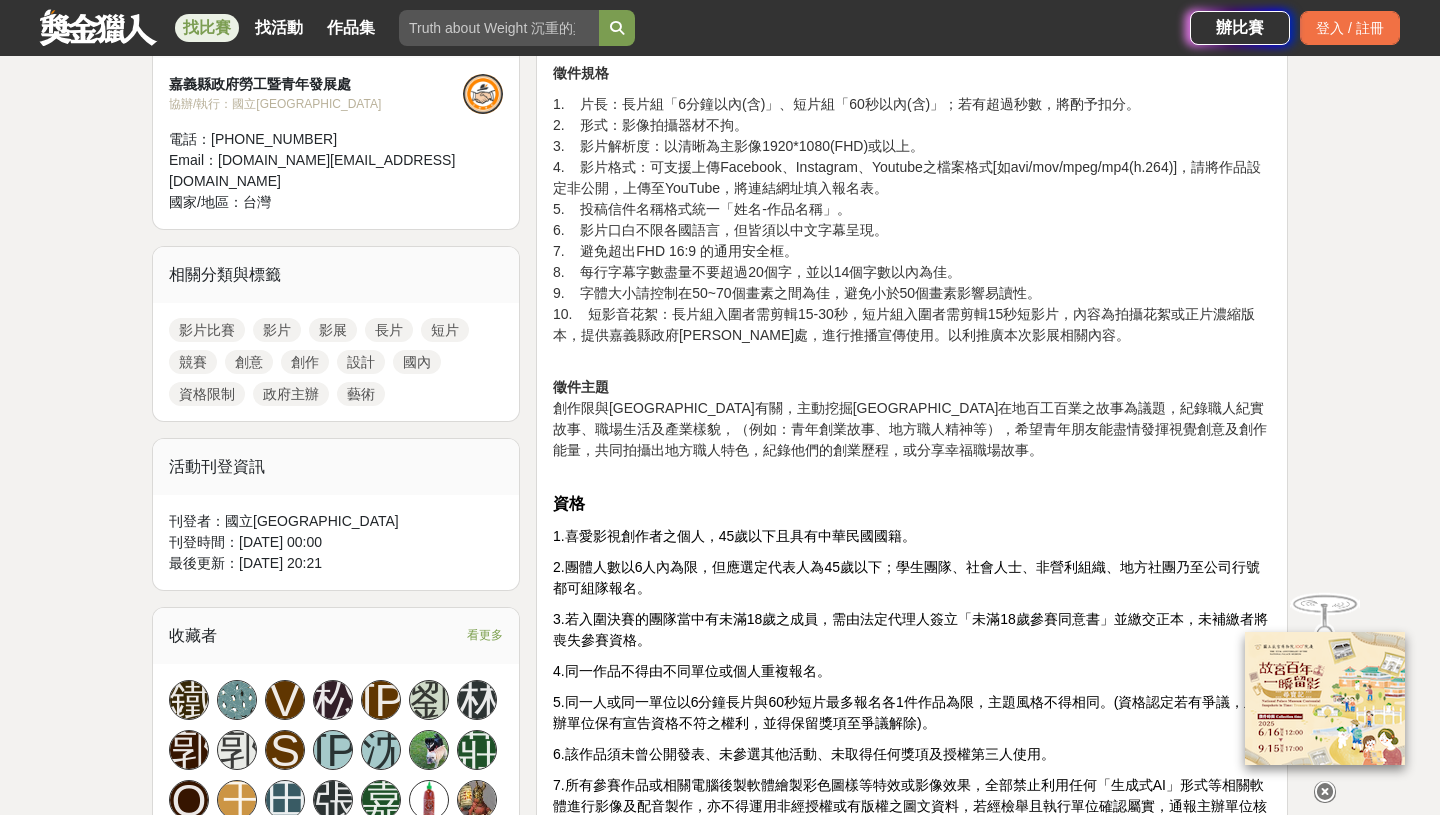 scroll, scrollTop: 744, scrollLeft: 0, axis: vertical 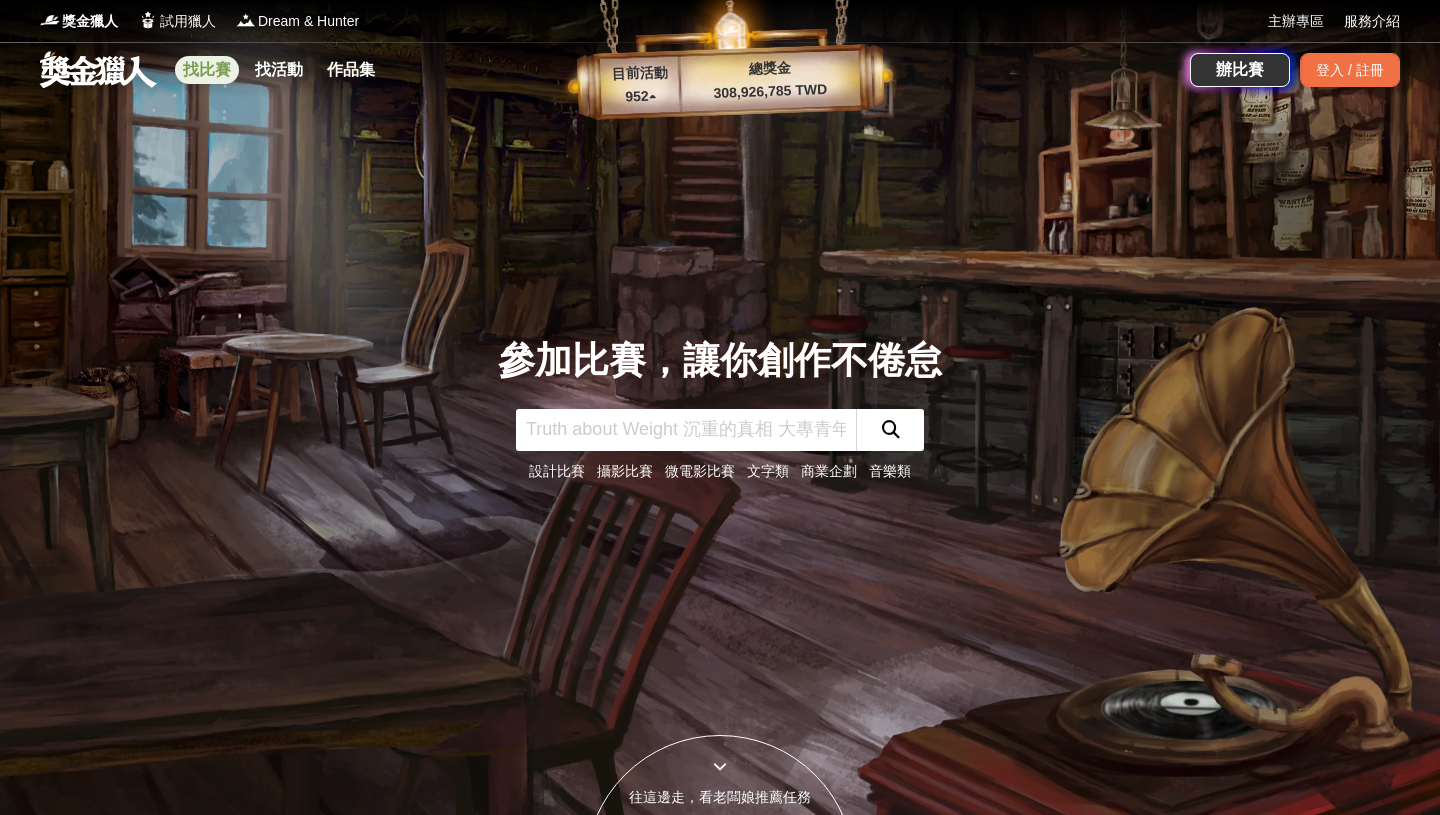 click on "找比賽" at bounding box center [207, 70] 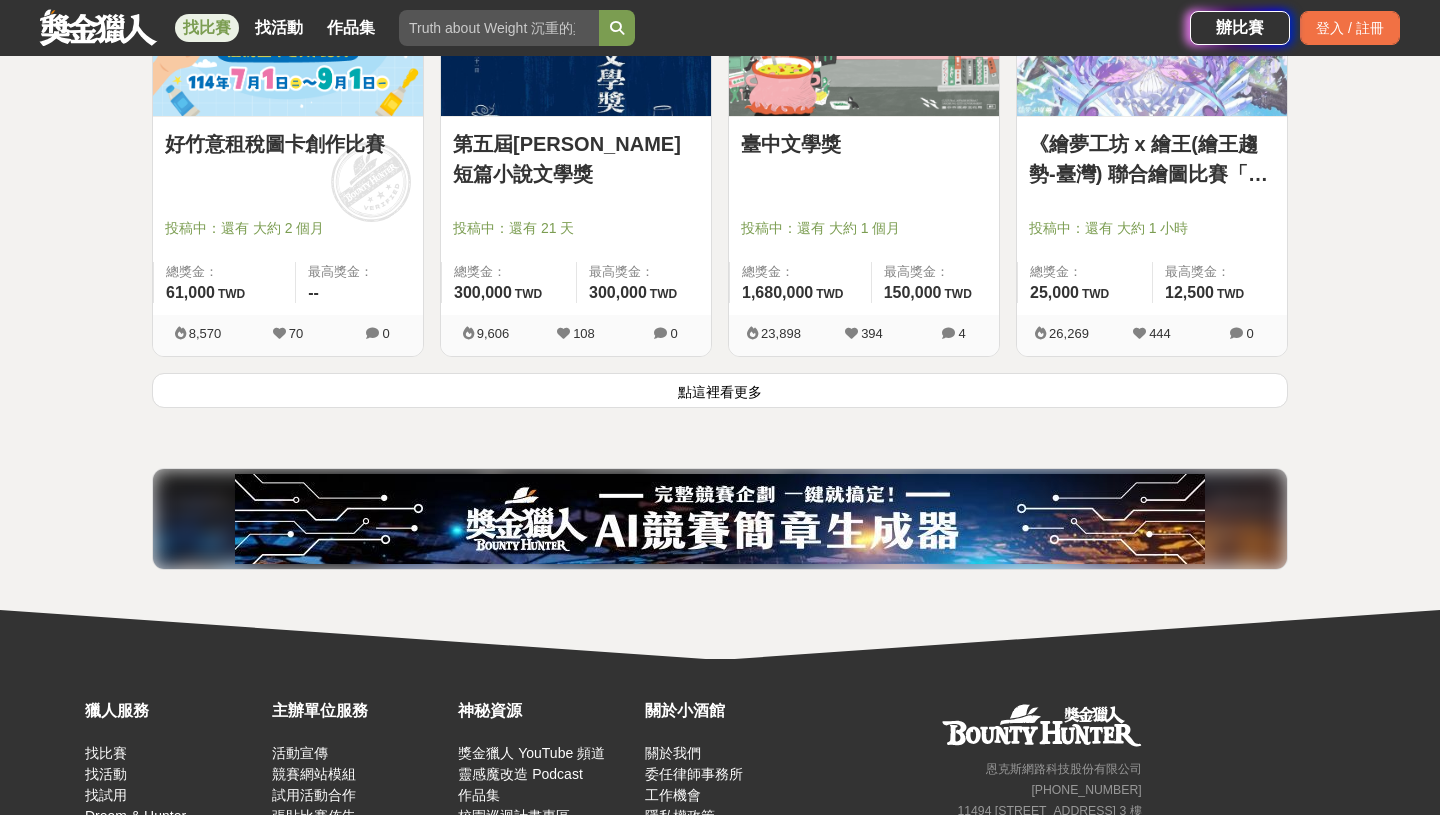 scroll, scrollTop: 2563, scrollLeft: 0, axis: vertical 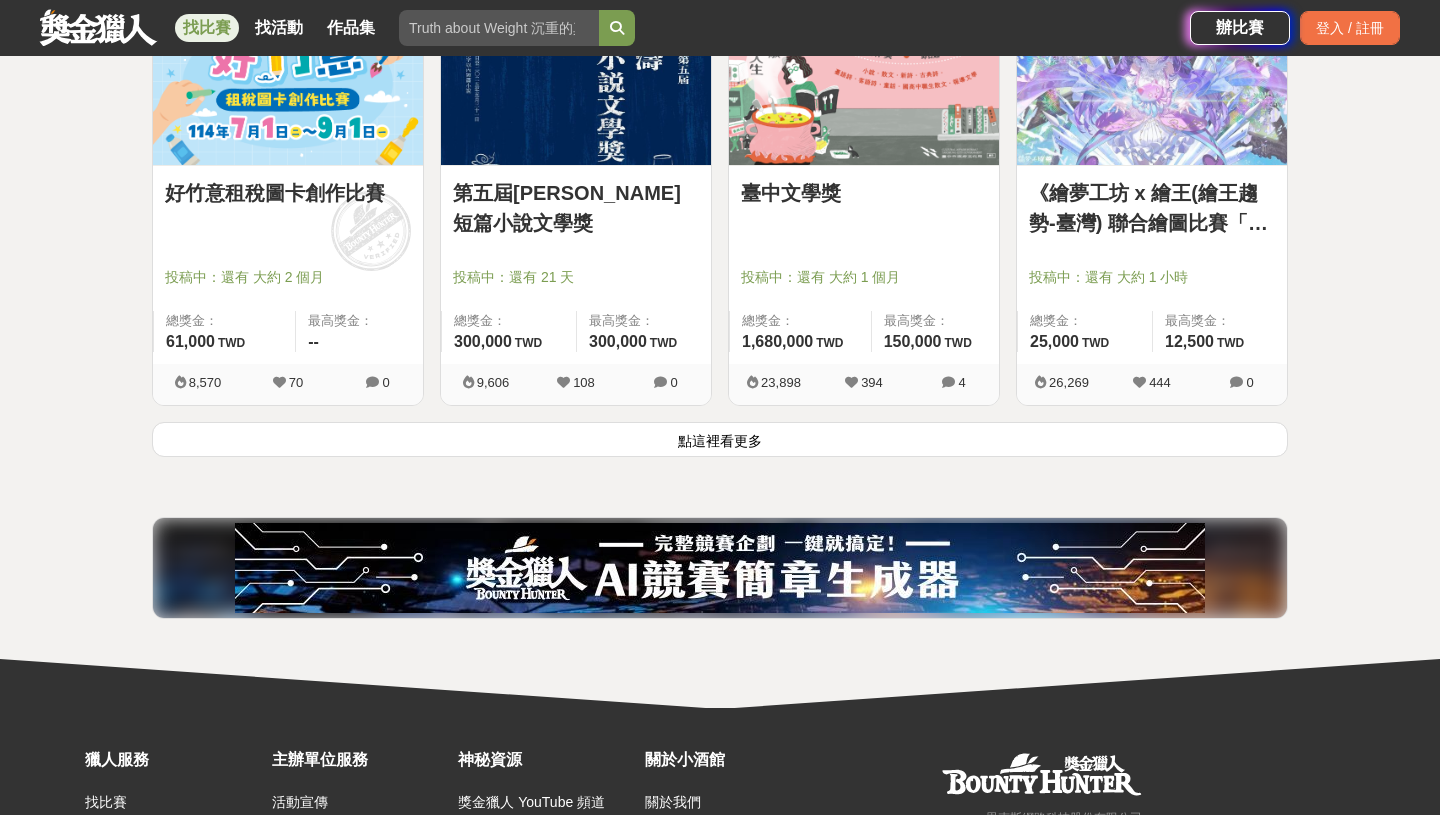 click on "點這裡看更多" at bounding box center (720, 439) 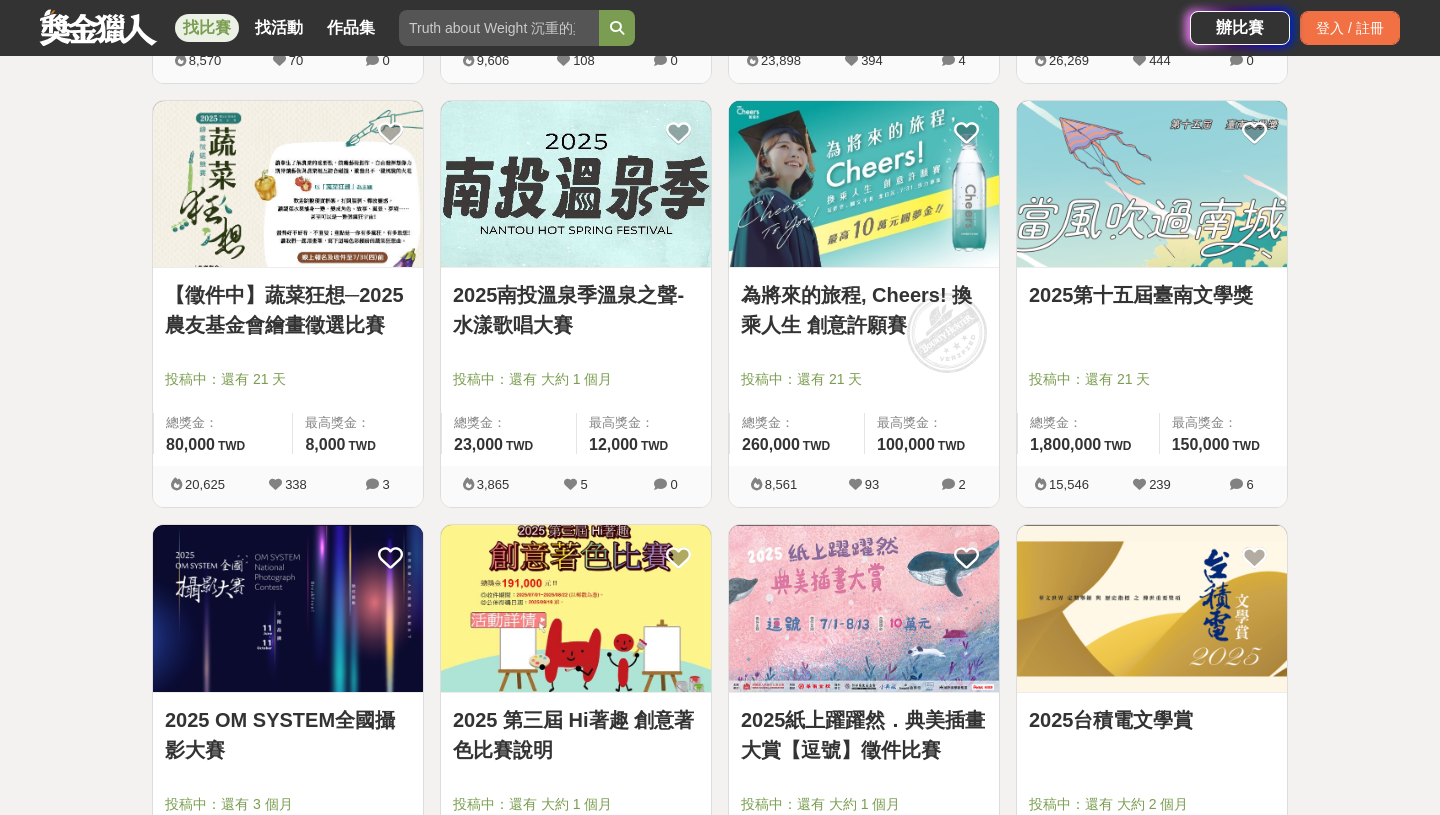 scroll, scrollTop: 2884, scrollLeft: 0, axis: vertical 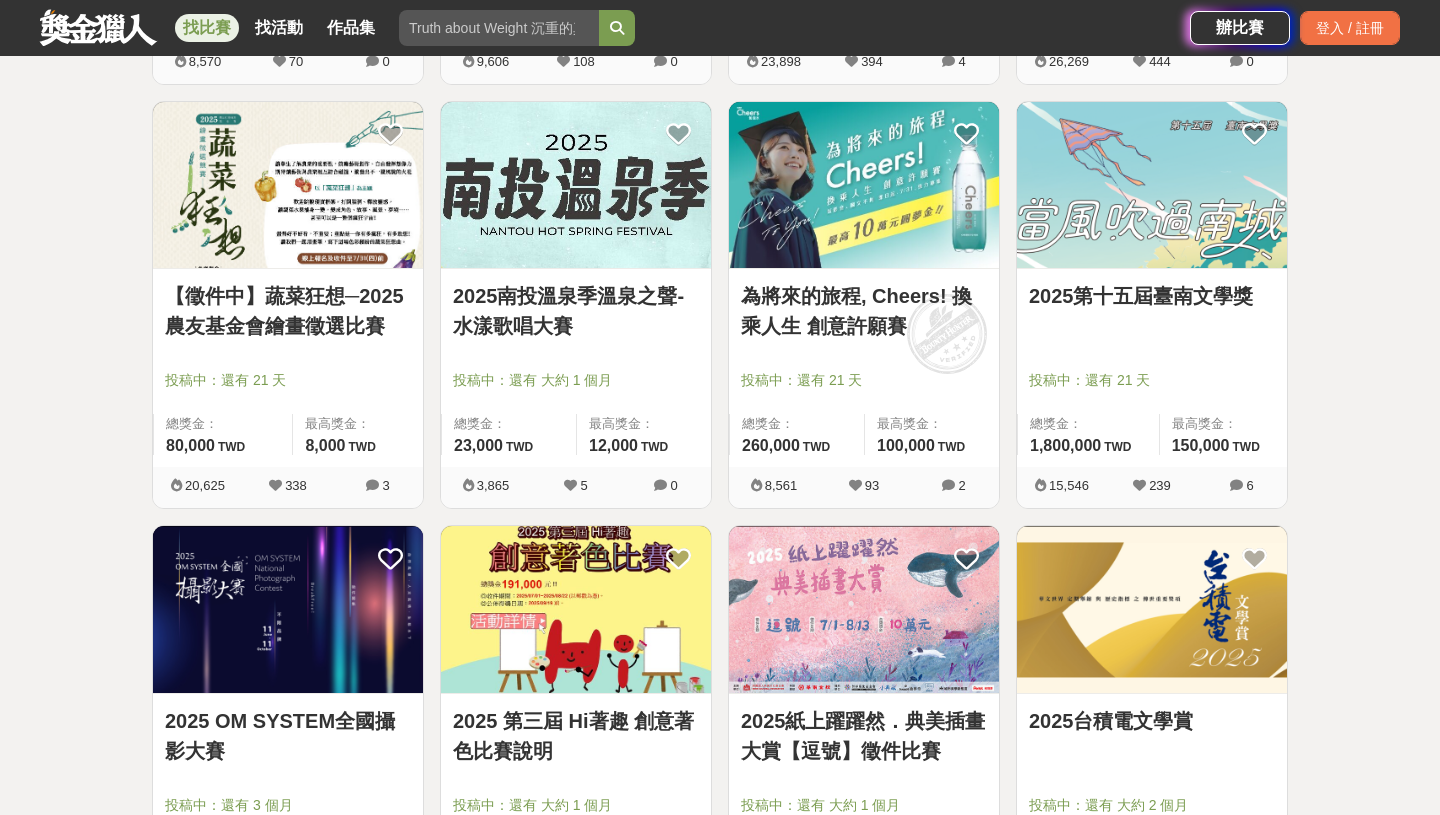 click at bounding box center (864, 185) 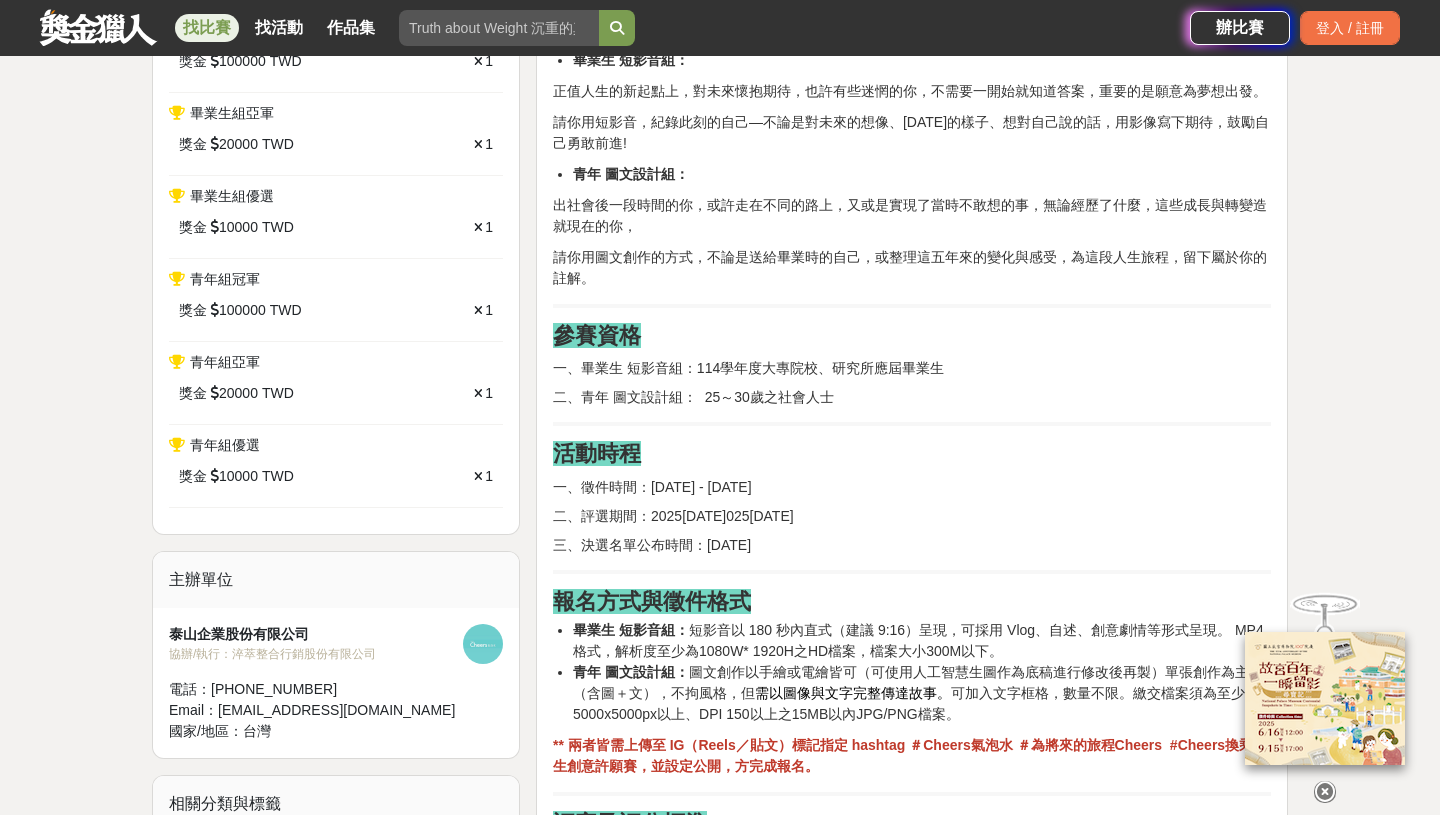 scroll, scrollTop: 922, scrollLeft: 0, axis: vertical 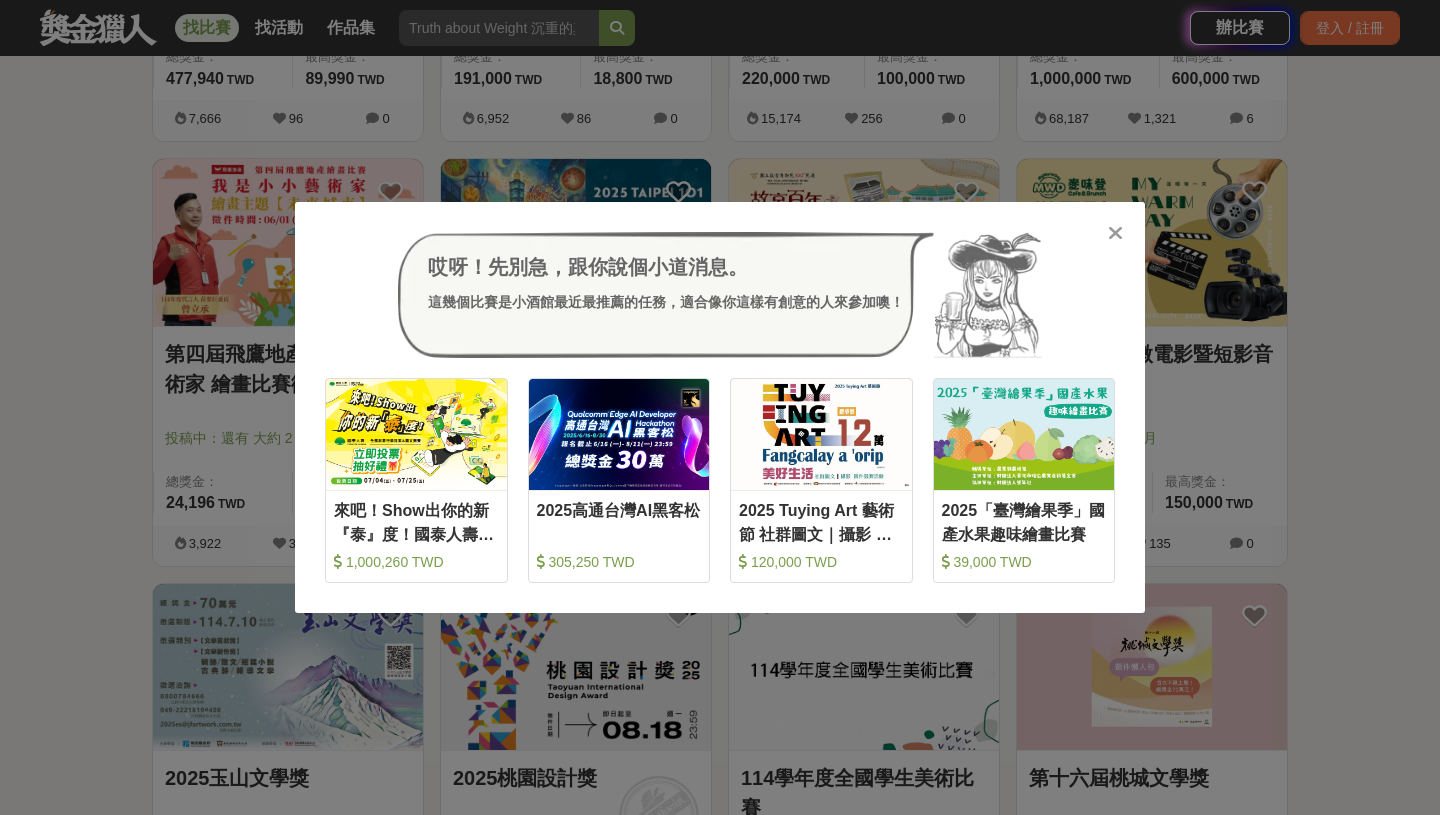click on "哎呀！先別急，跟你說個小道消息。 這幾個比賽是小酒館最近最推薦的任務，適合像你這樣有創意的人來參加噢！" at bounding box center [720, 295] 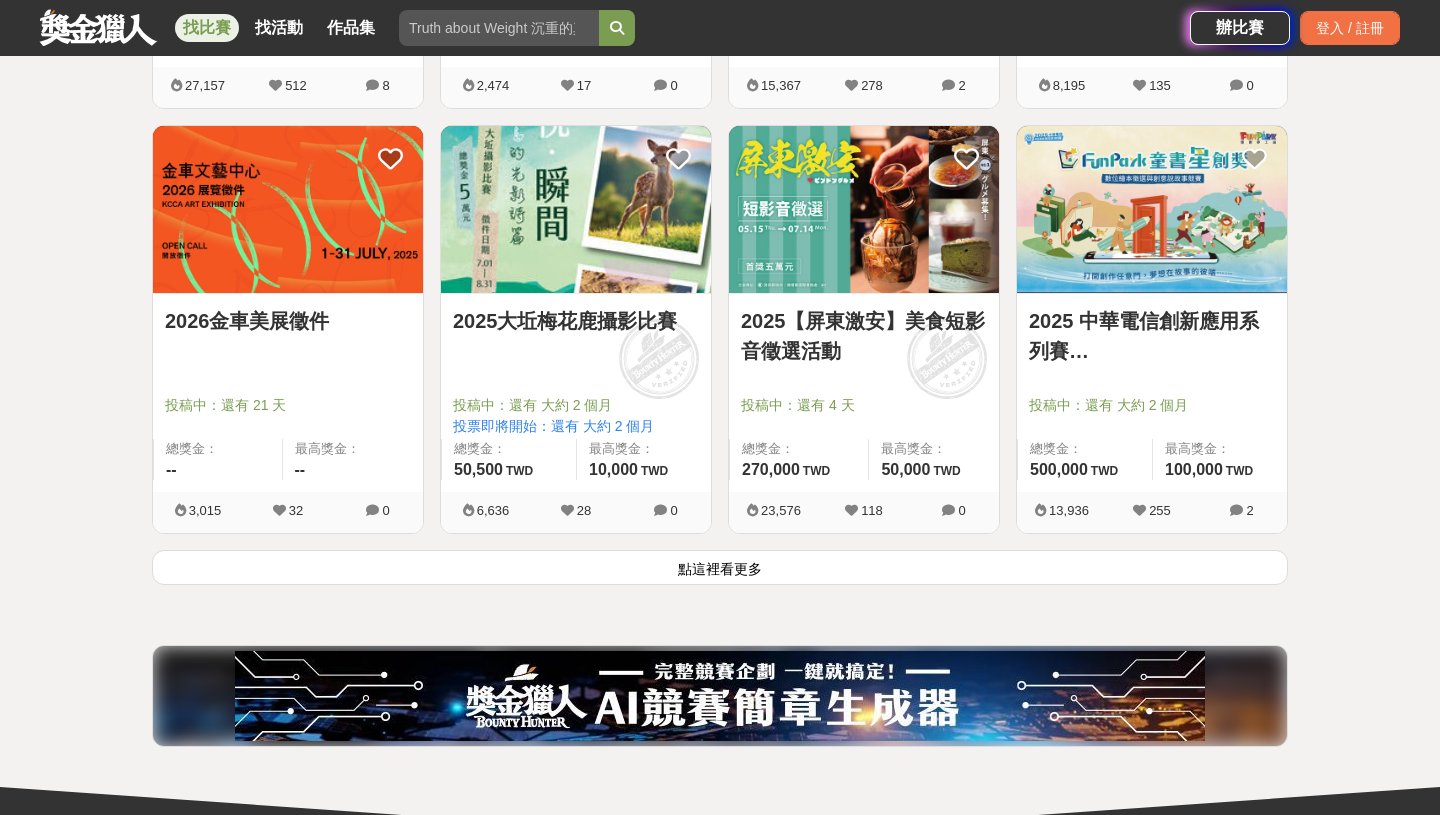 scroll, scrollTop: 4987, scrollLeft: 0, axis: vertical 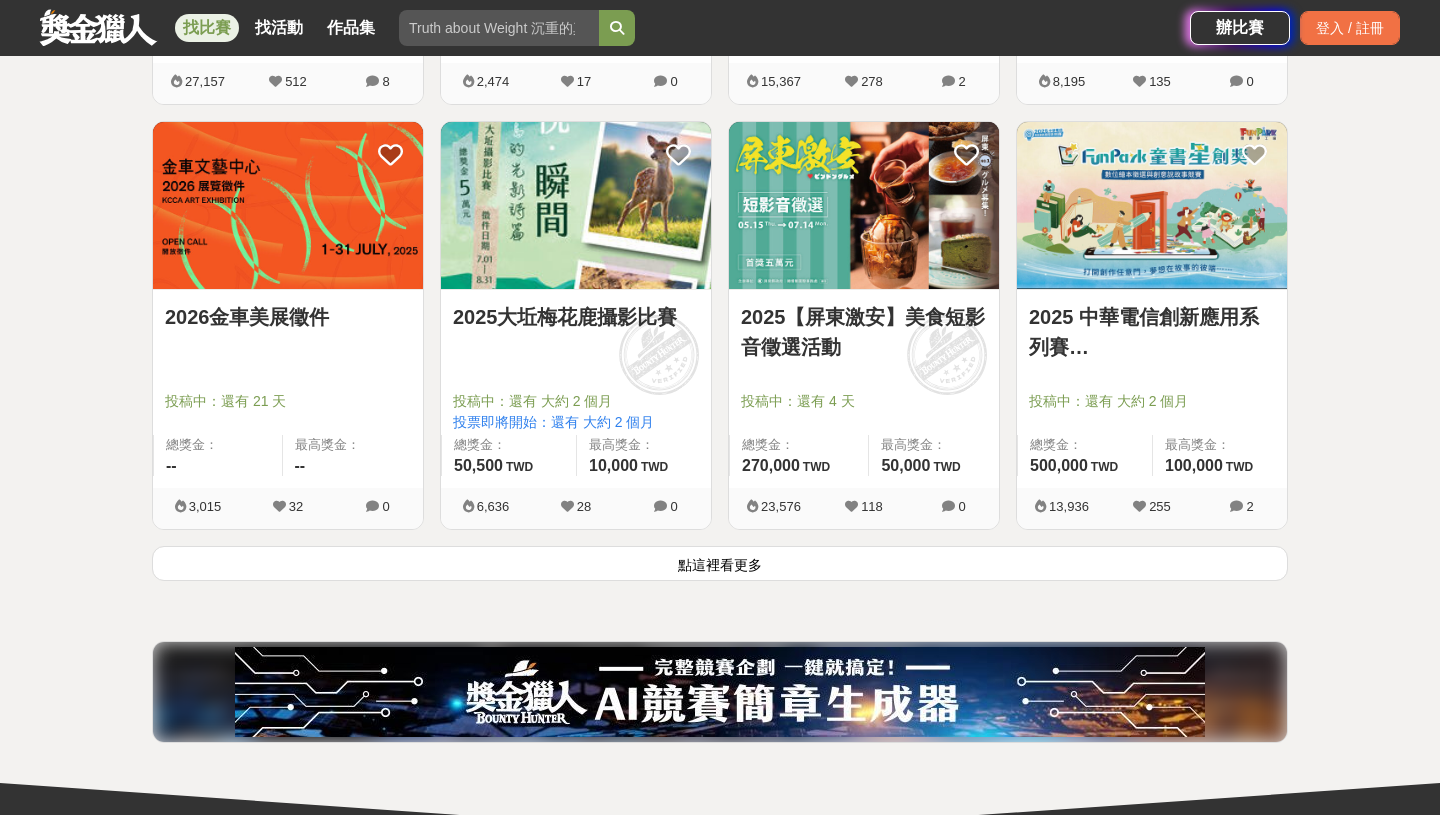 click on "點這裡看更多" at bounding box center [720, 563] 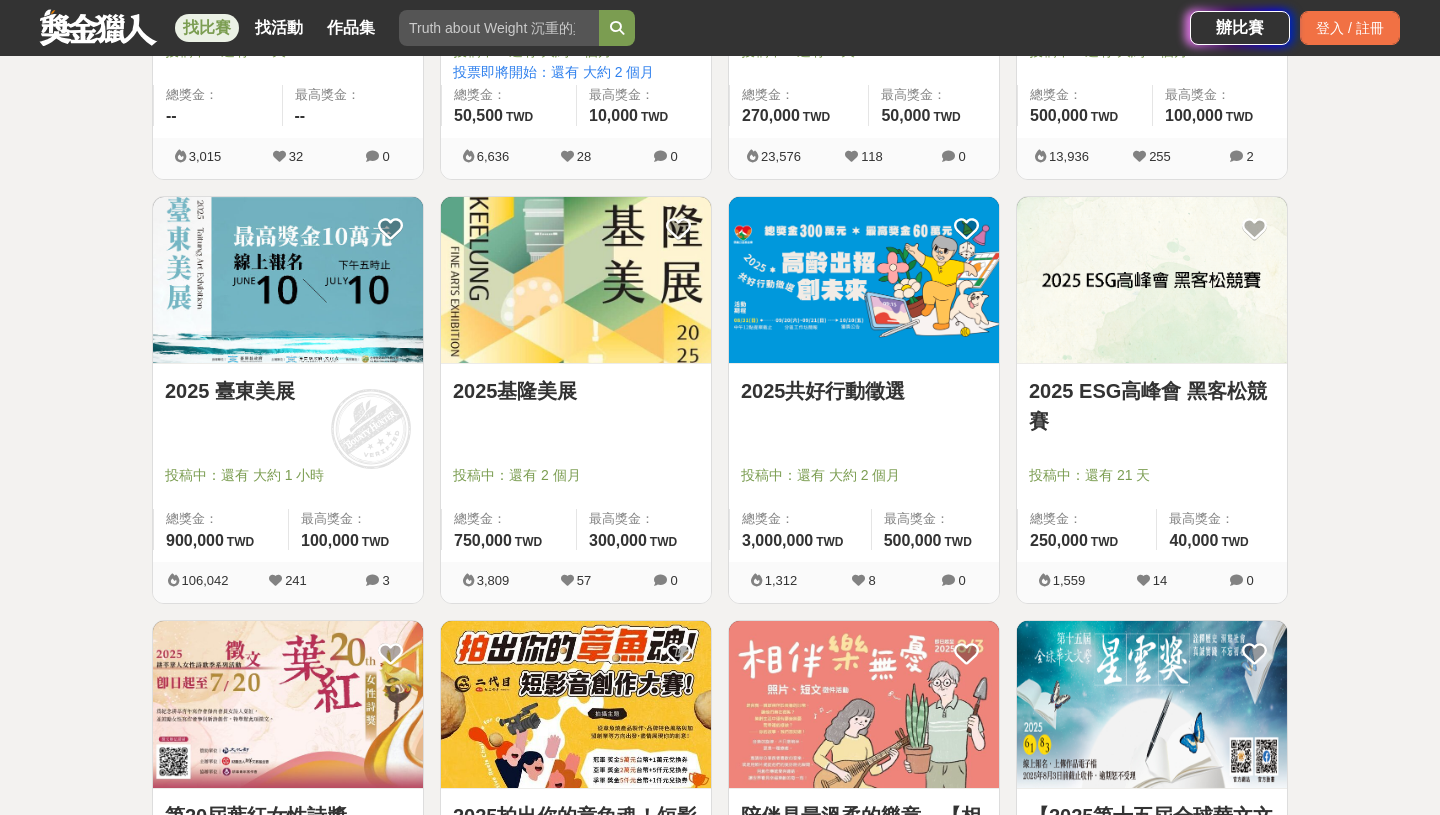 scroll, scrollTop: 5344, scrollLeft: 0, axis: vertical 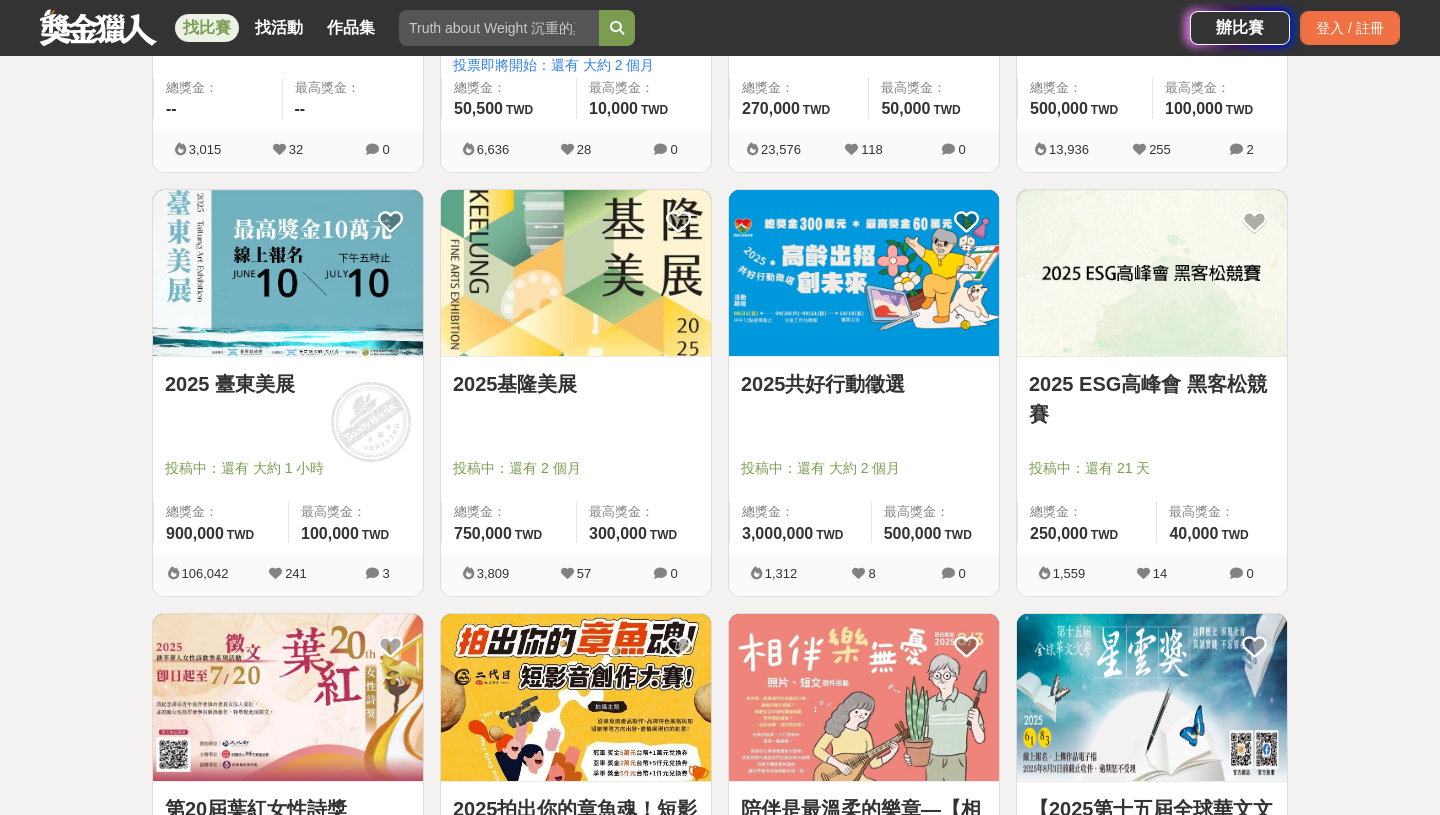 click on "2025 ESG高峰會 黑客松競賽 投稿中：還有 21 天 總獎金： 250,000 250,000 TWD 最高獎金： 40,000 TWD" at bounding box center [1152, 456] 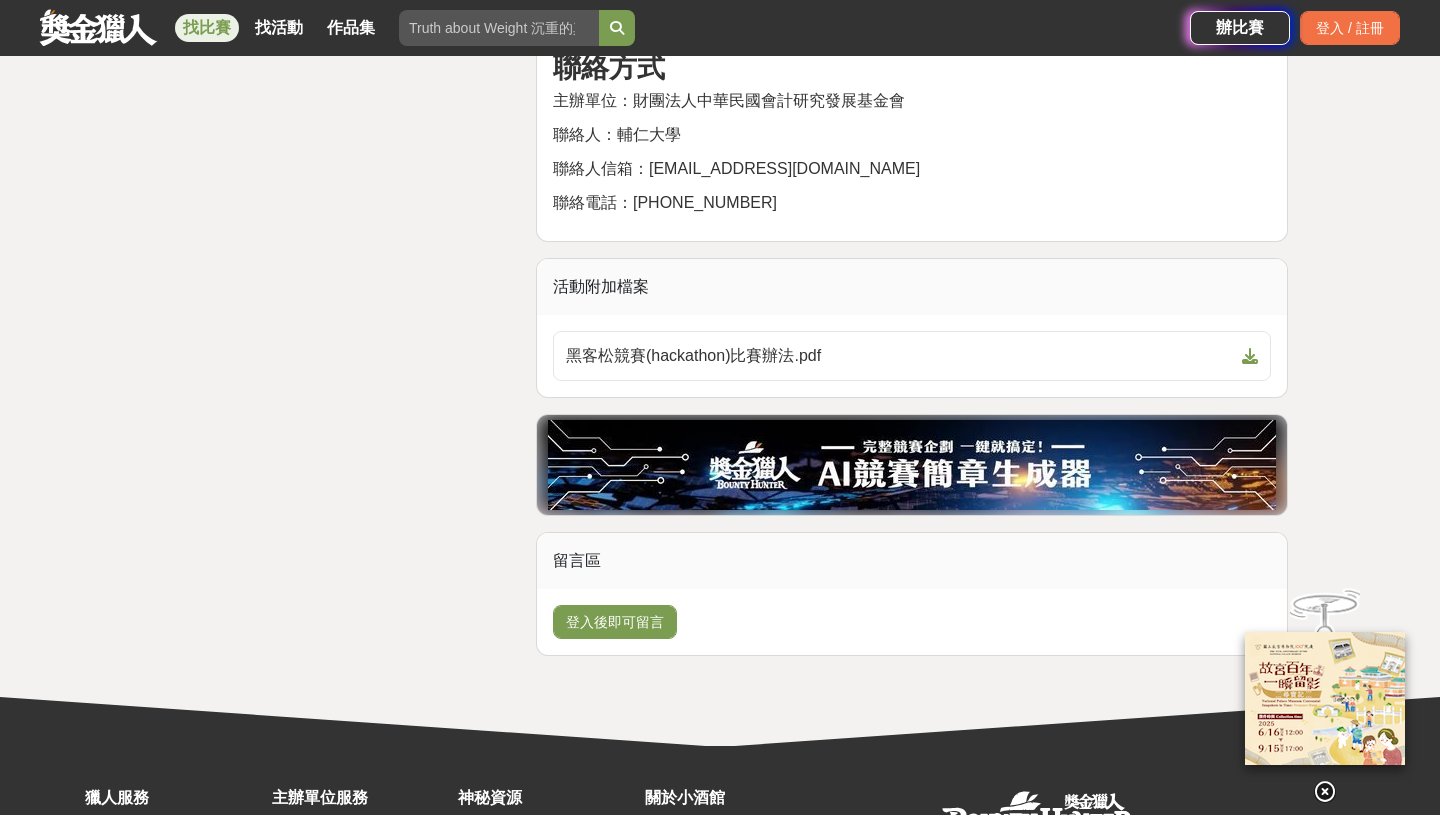 scroll, scrollTop: 5495, scrollLeft: 0, axis: vertical 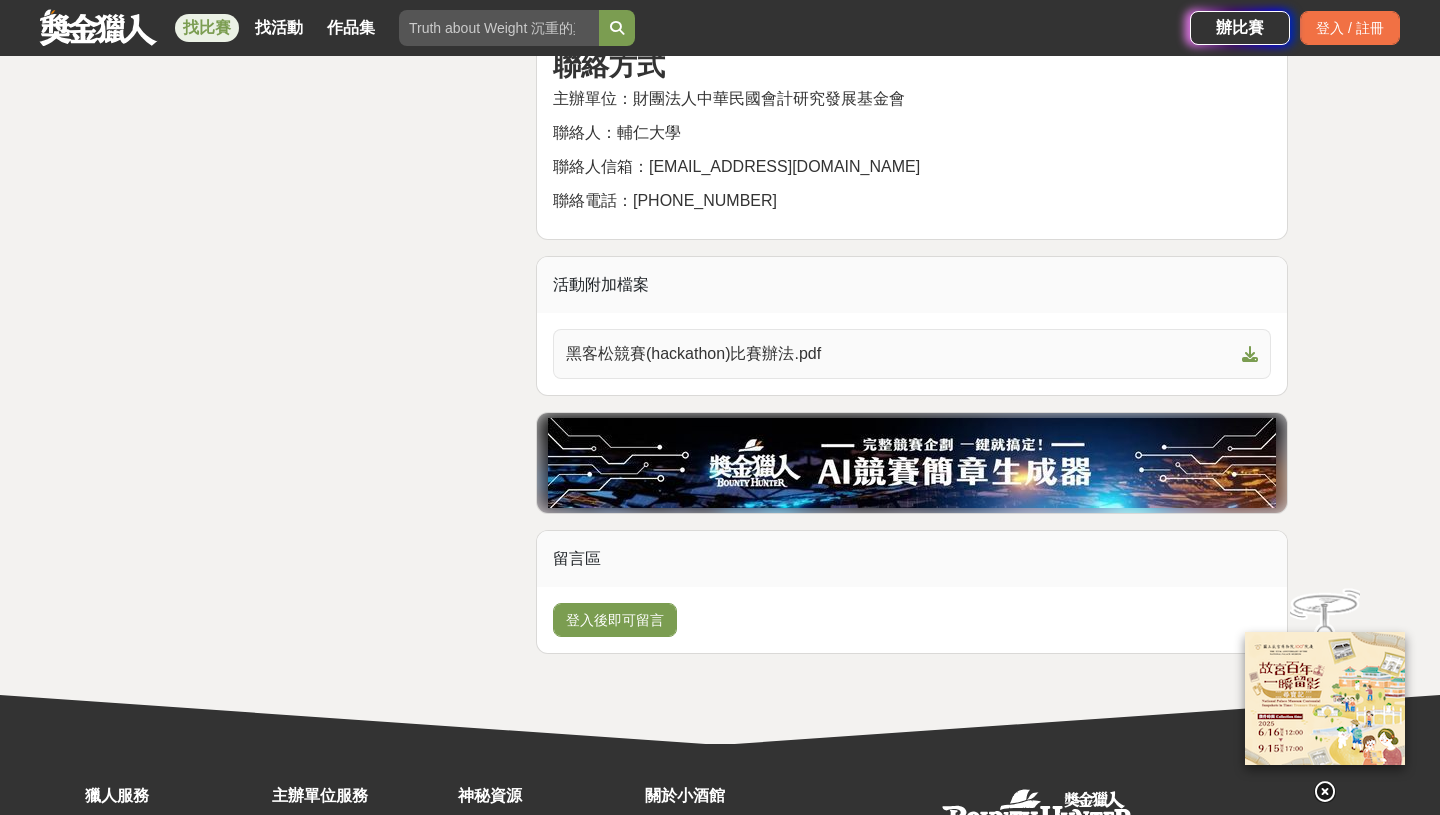 click on "黑客松競賽(hackathon)比賽辦法.pdf" at bounding box center [912, 354] 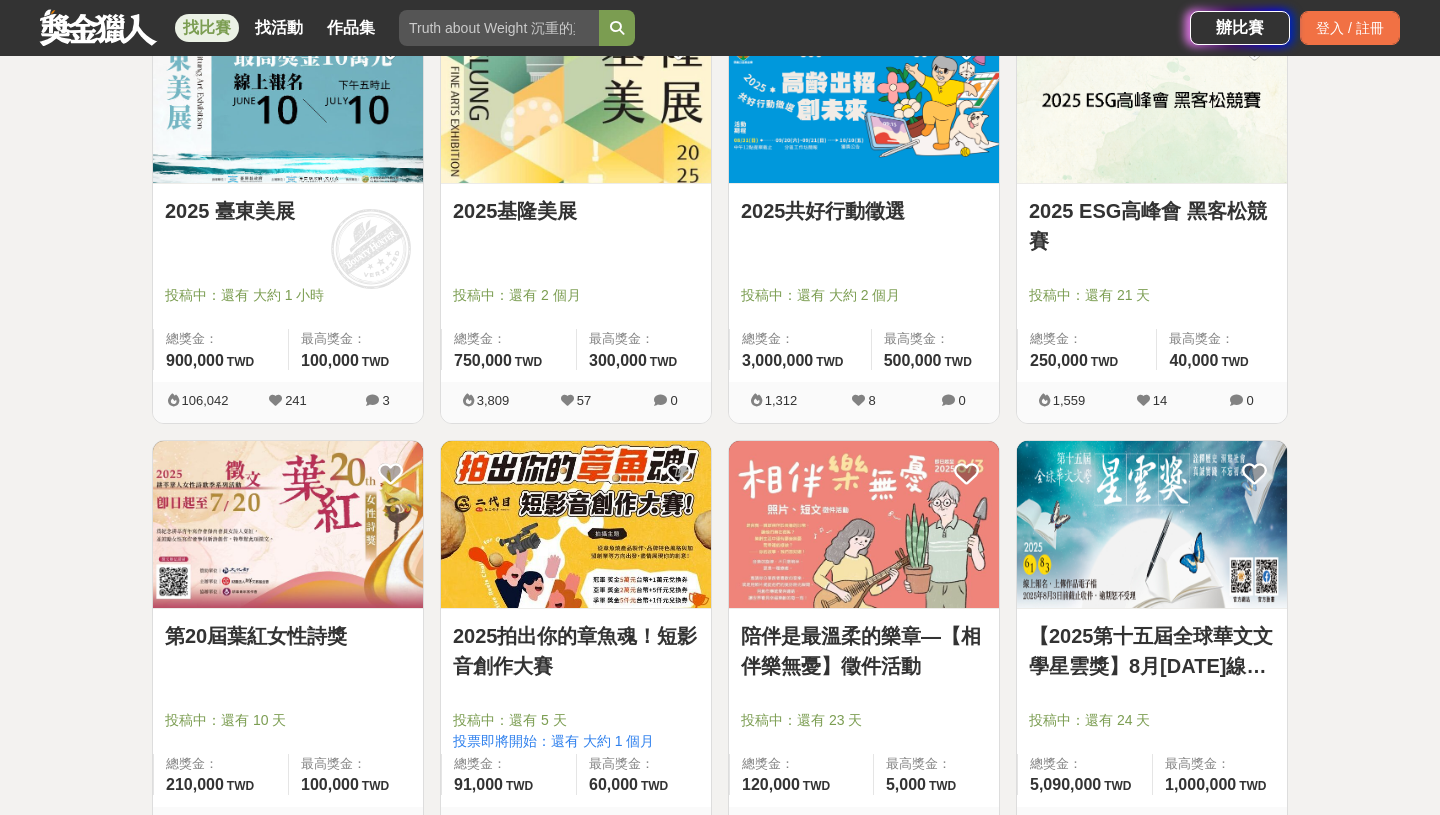 scroll, scrollTop: 5556, scrollLeft: 0, axis: vertical 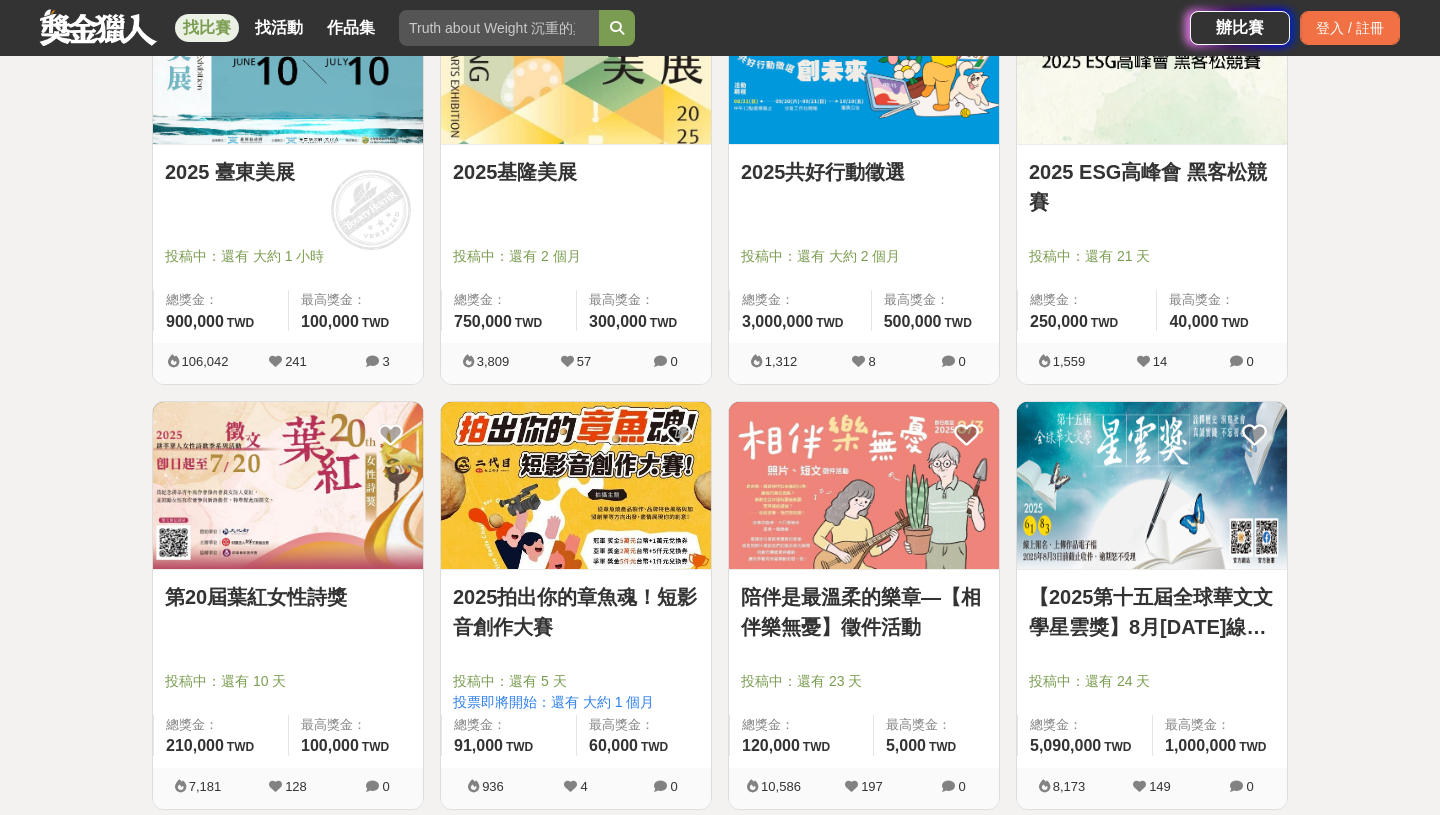 click on "第20屆葉紅女性詩獎" at bounding box center [288, 597] 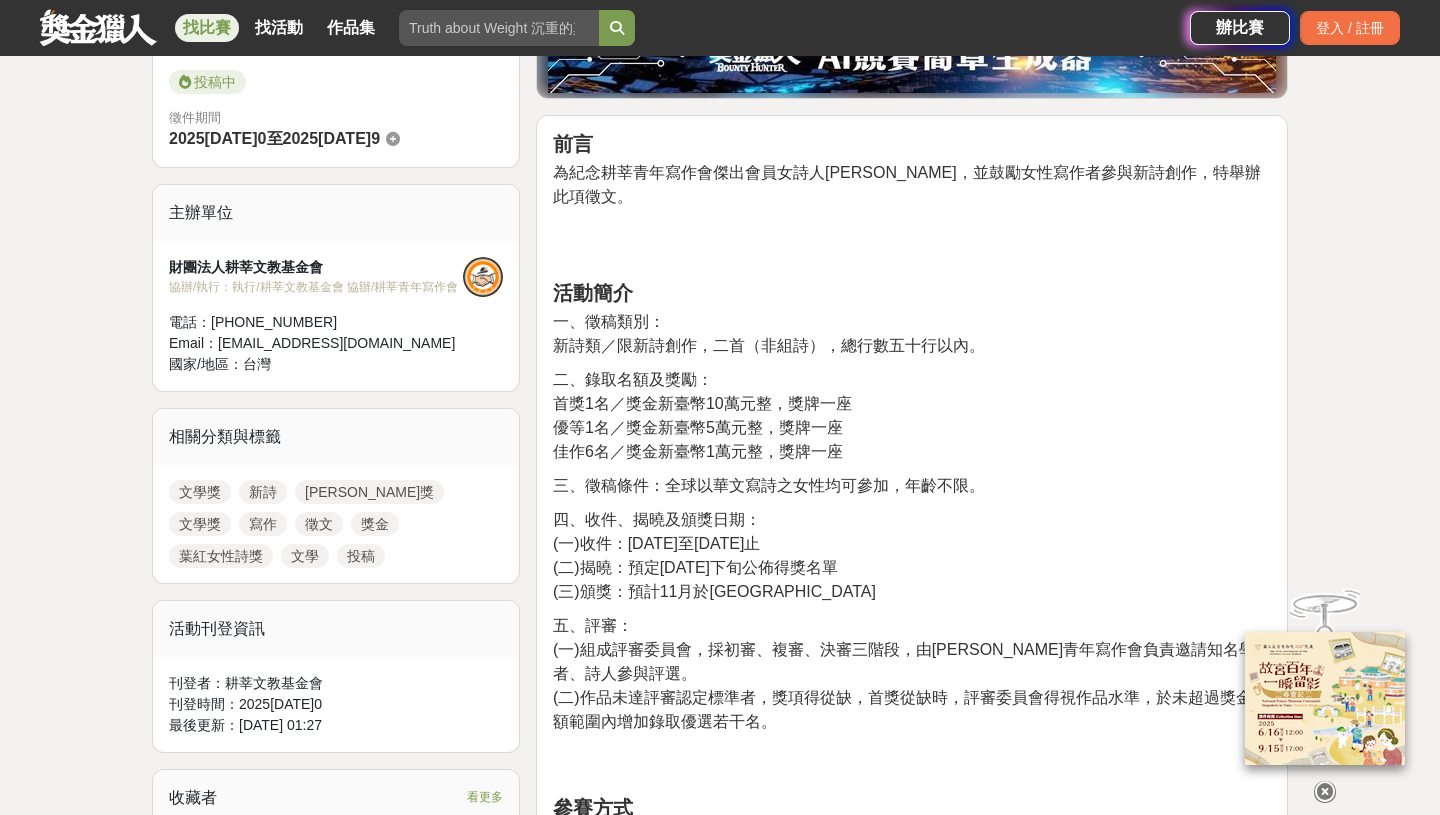 scroll, scrollTop: 555, scrollLeft: 0, axis: vertical 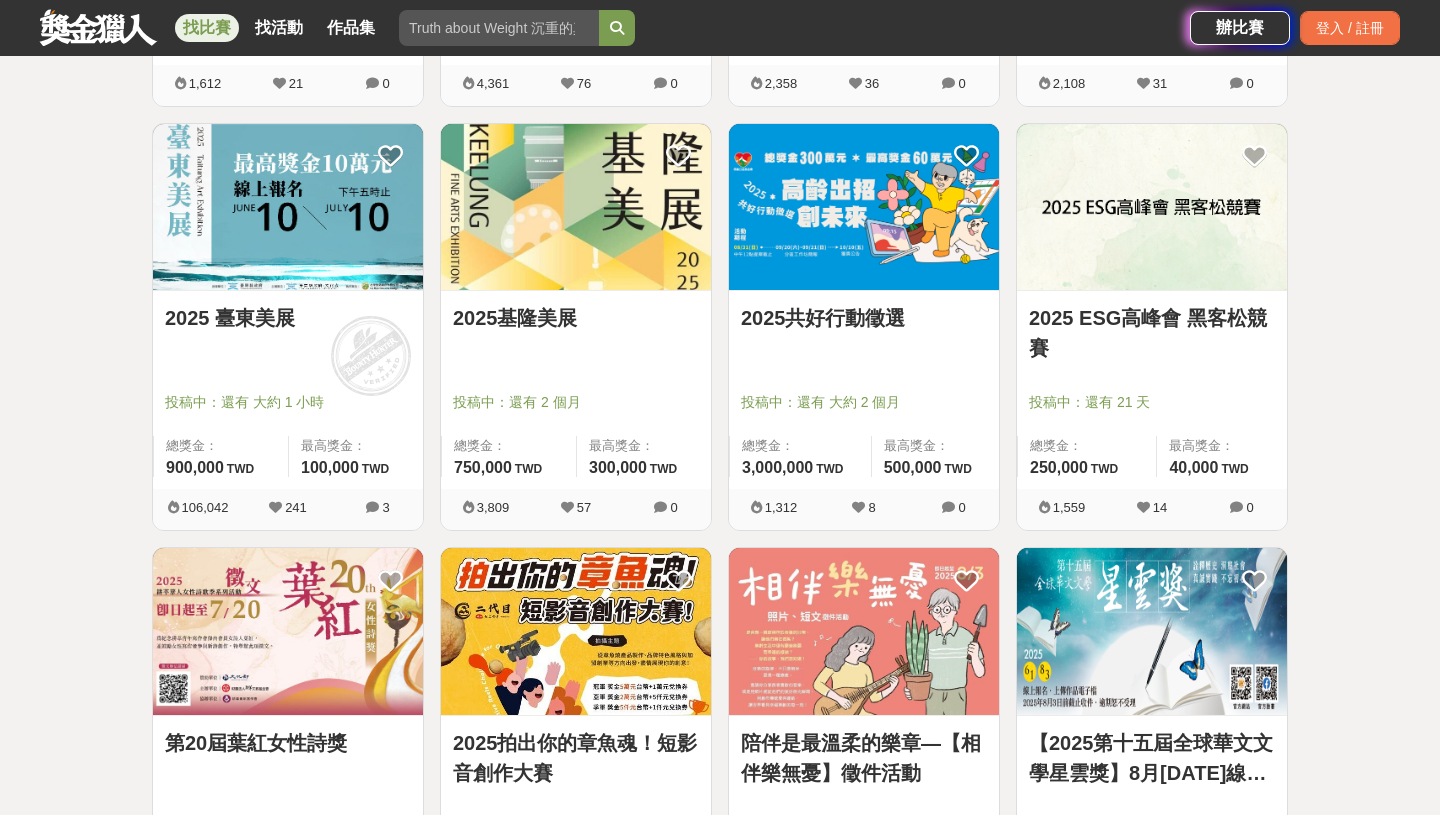 click on "2025共好行動徵選" at bounding box center [864, 329] 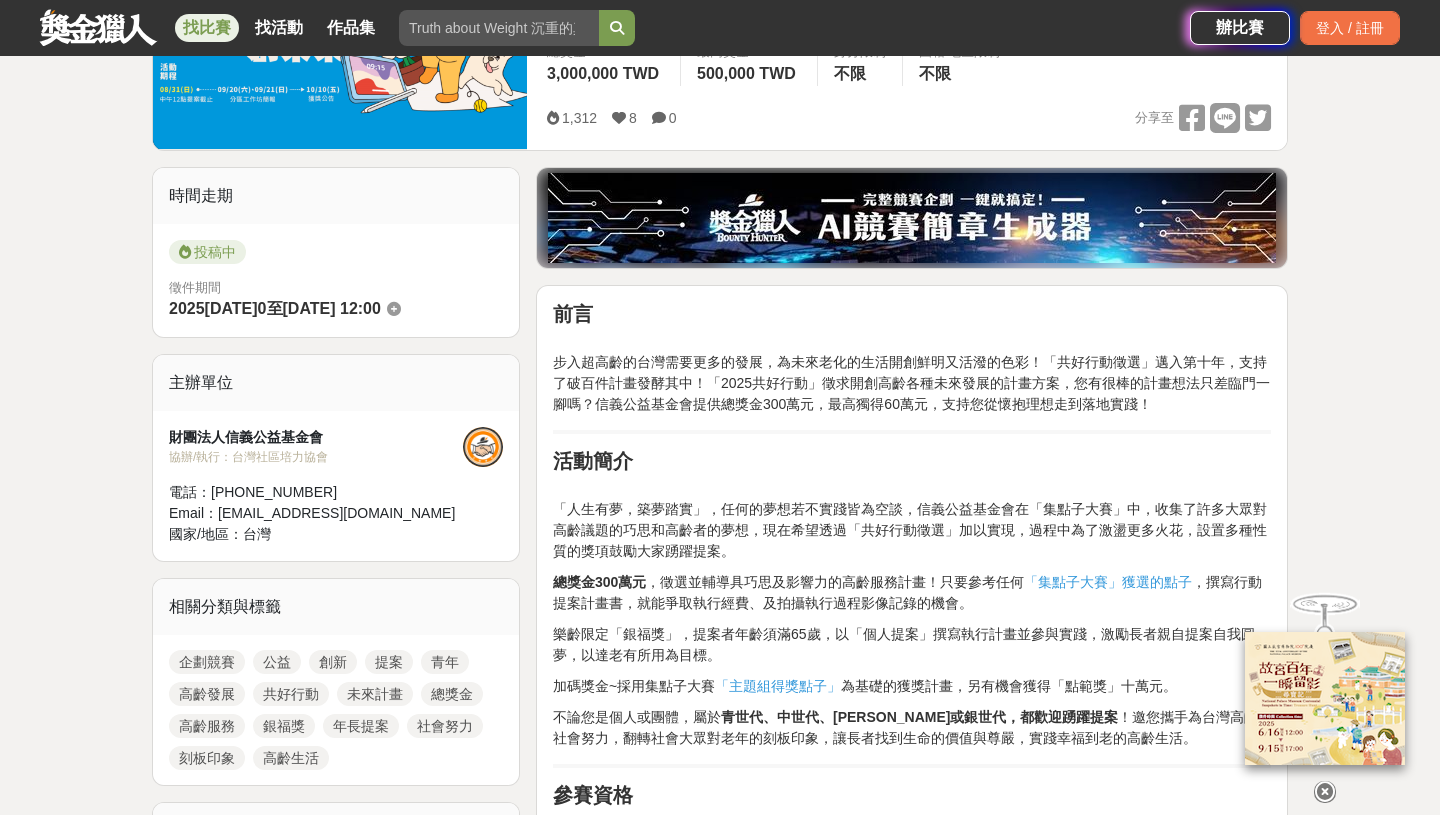 scroll, scrollTop: 390, scrollLeft: 0, axis: vertical 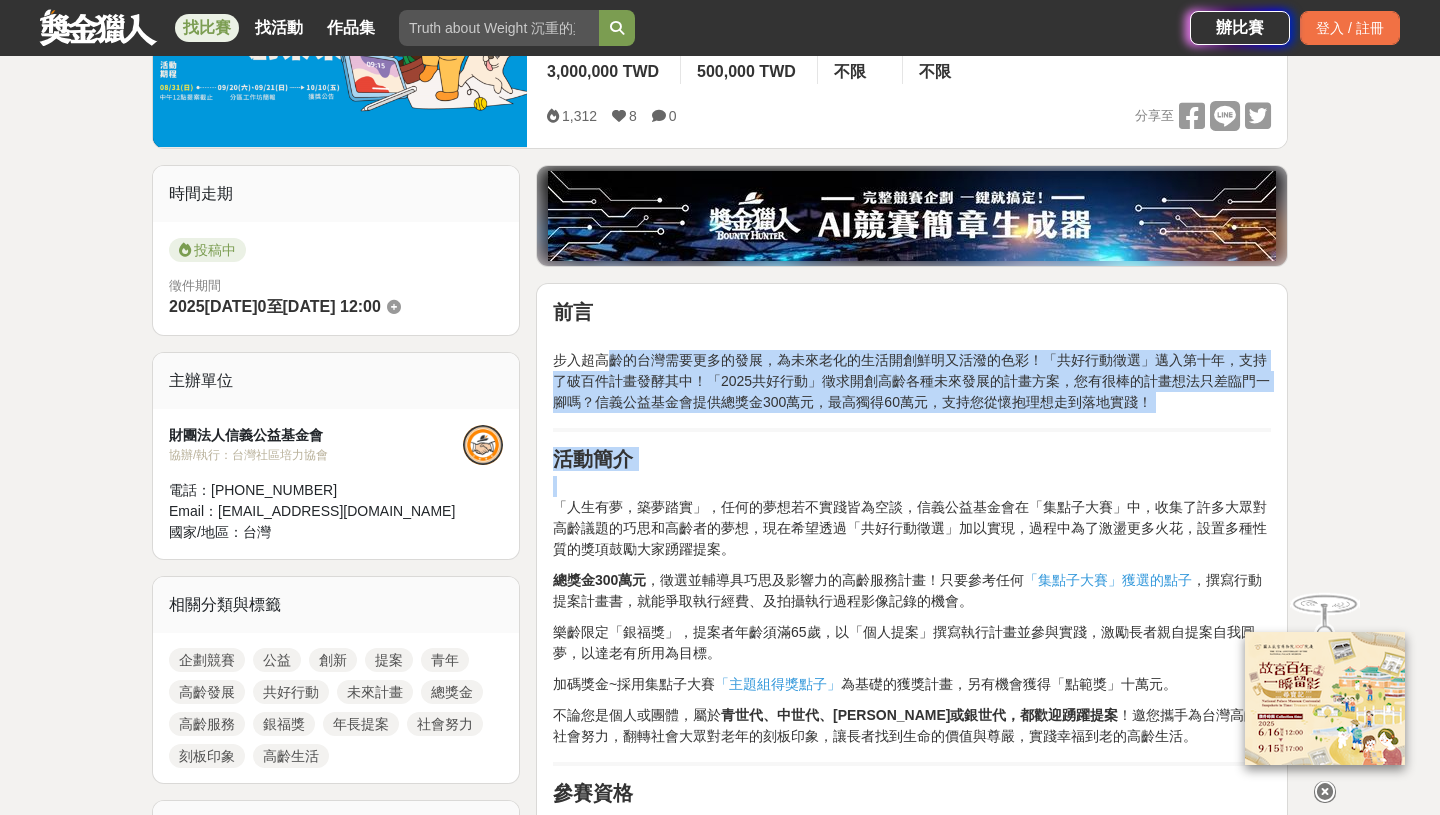 drag, startPoint x: 608, startPoint y: 367, endPoint x: 901, endPoint y: 495, distance: 319.73895 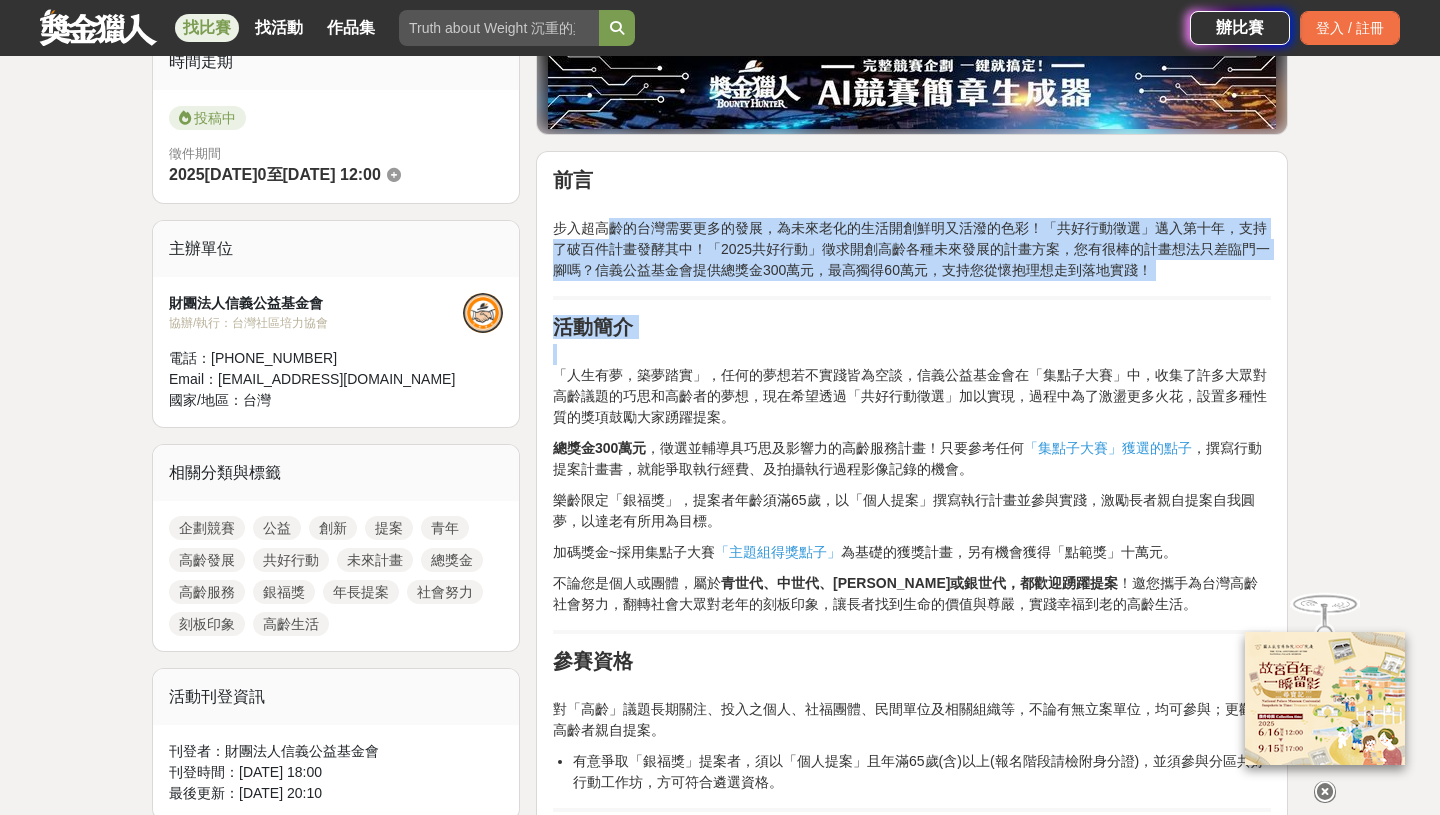 scroll, scrollTop: 529, scrollLeft: 0, axis: vertical 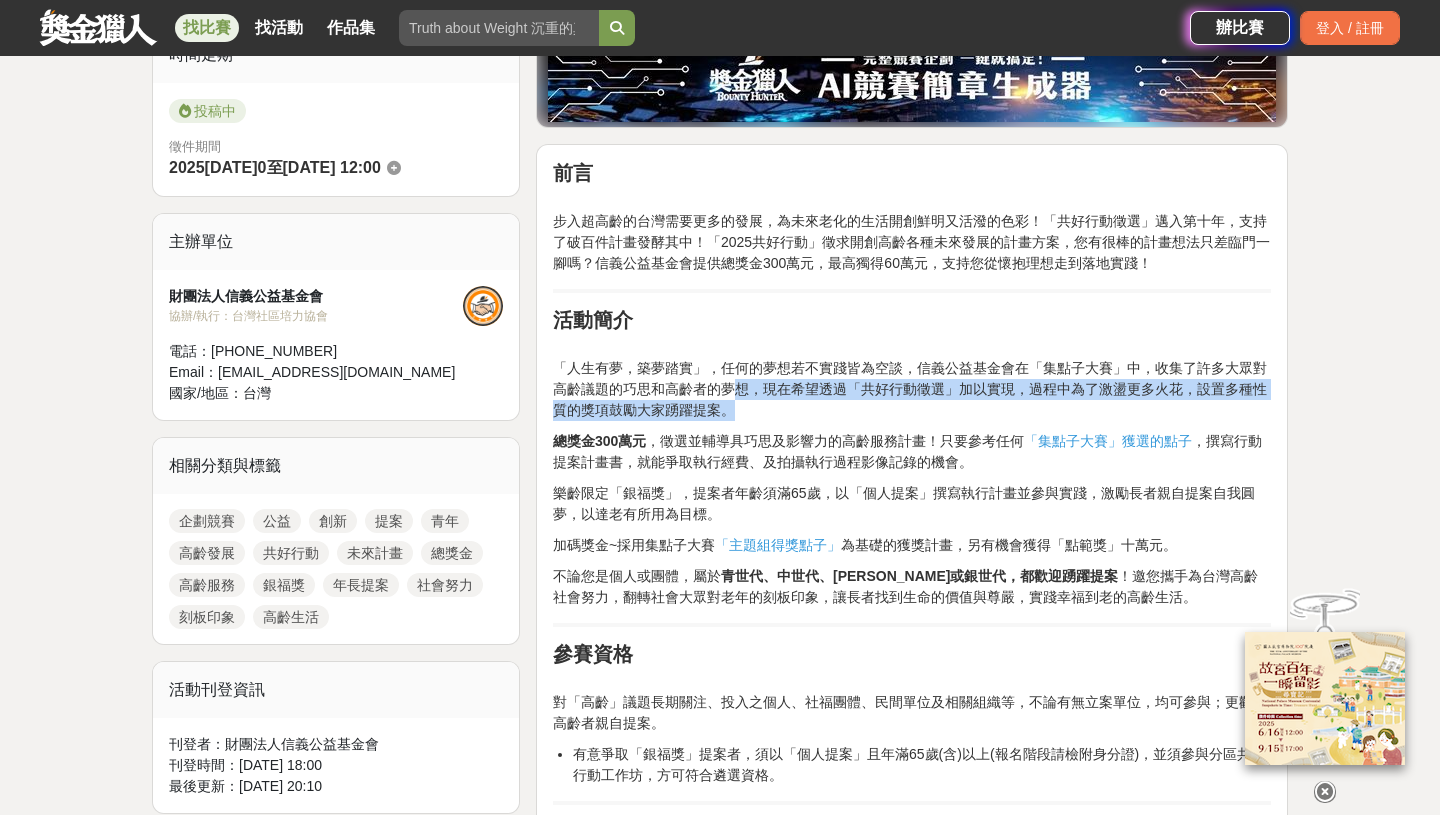 drag, startPoint x: 733, startPoint y: 382, endPoint x: 988, endPoint y: 402, distance: 255.78311 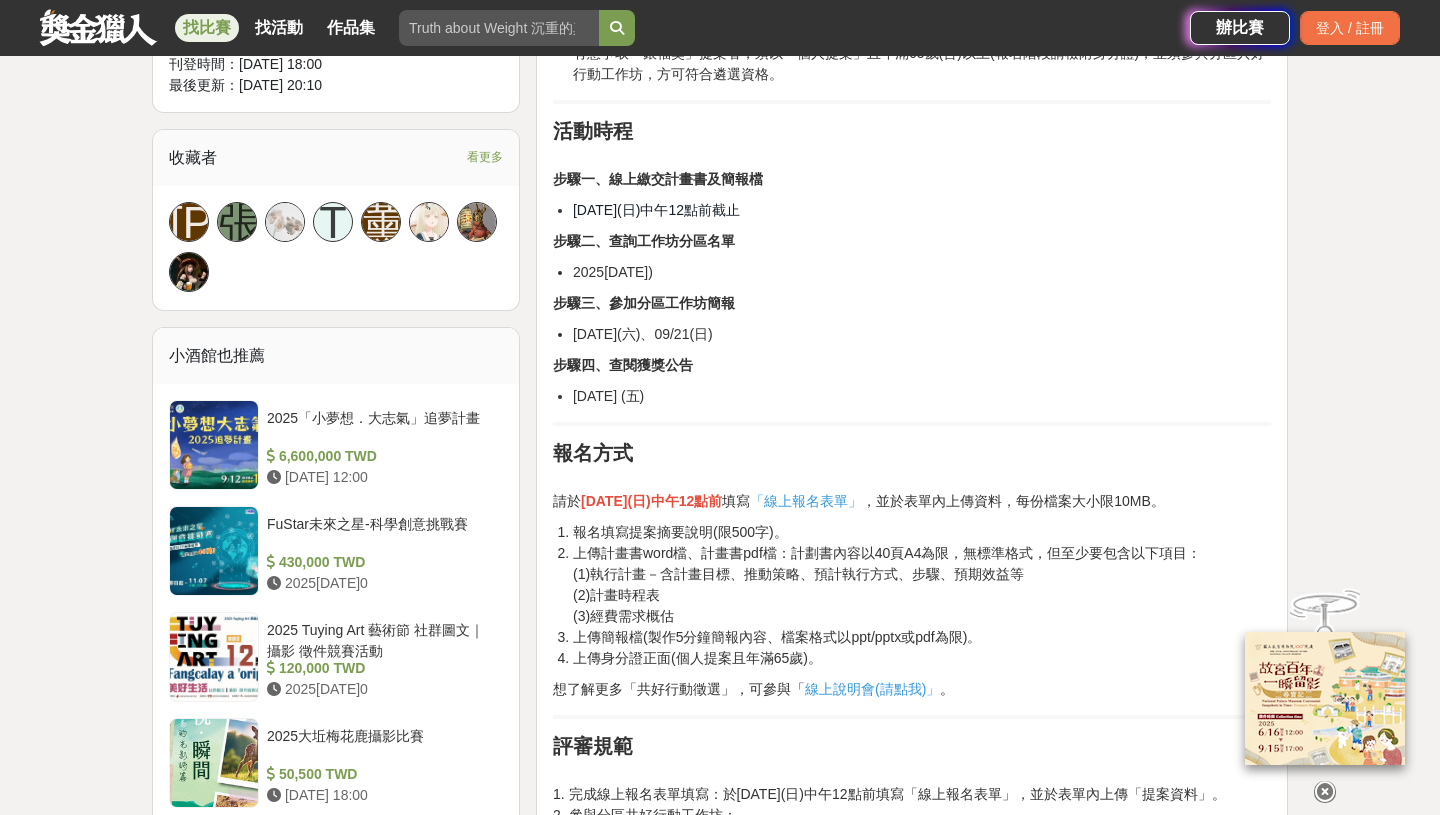 scroll, scrollTop: 1246, scrollLeft: 0, axis: vertical 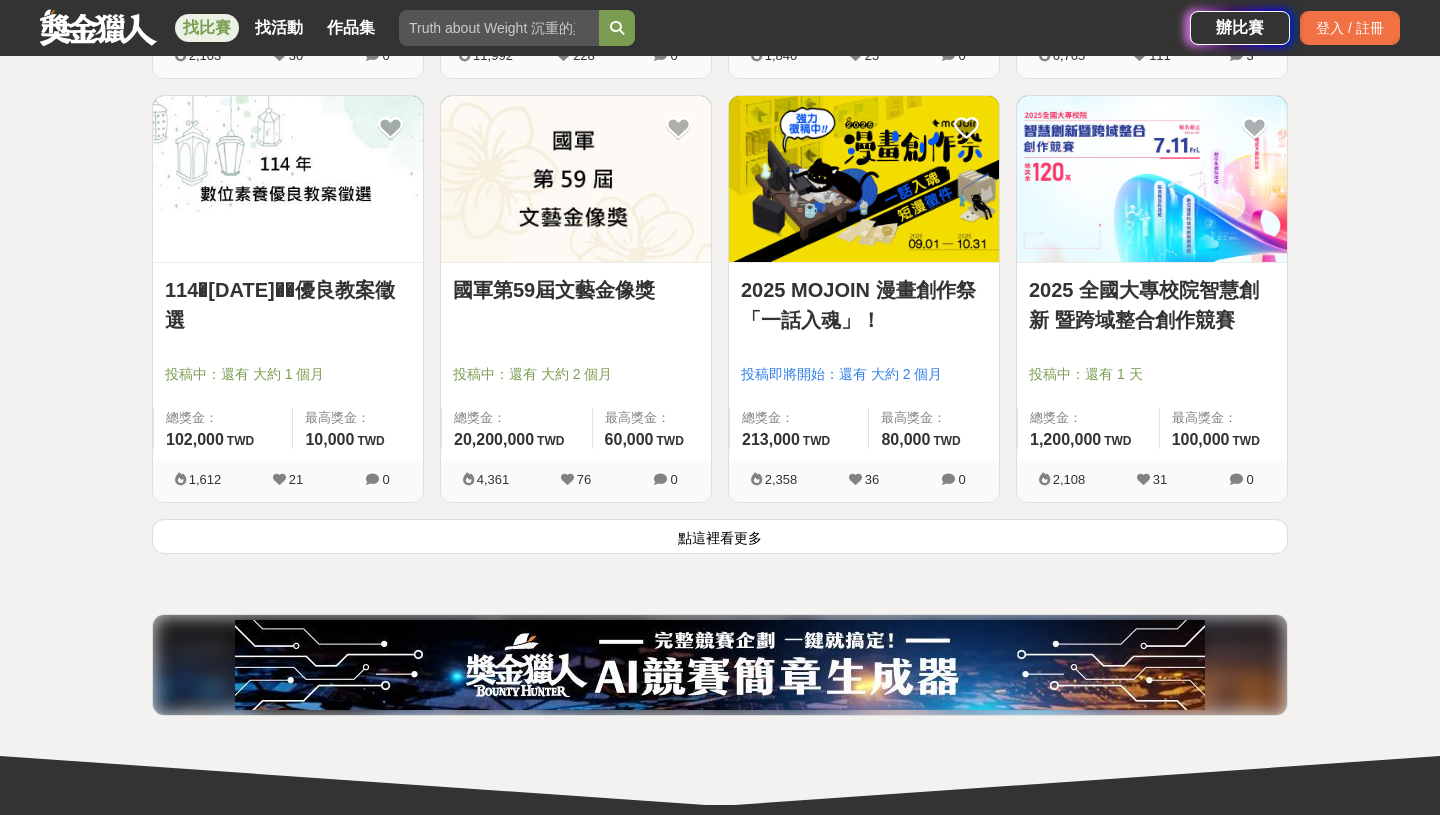 click on "點這裡看更多" at bounding box center (720, 536) 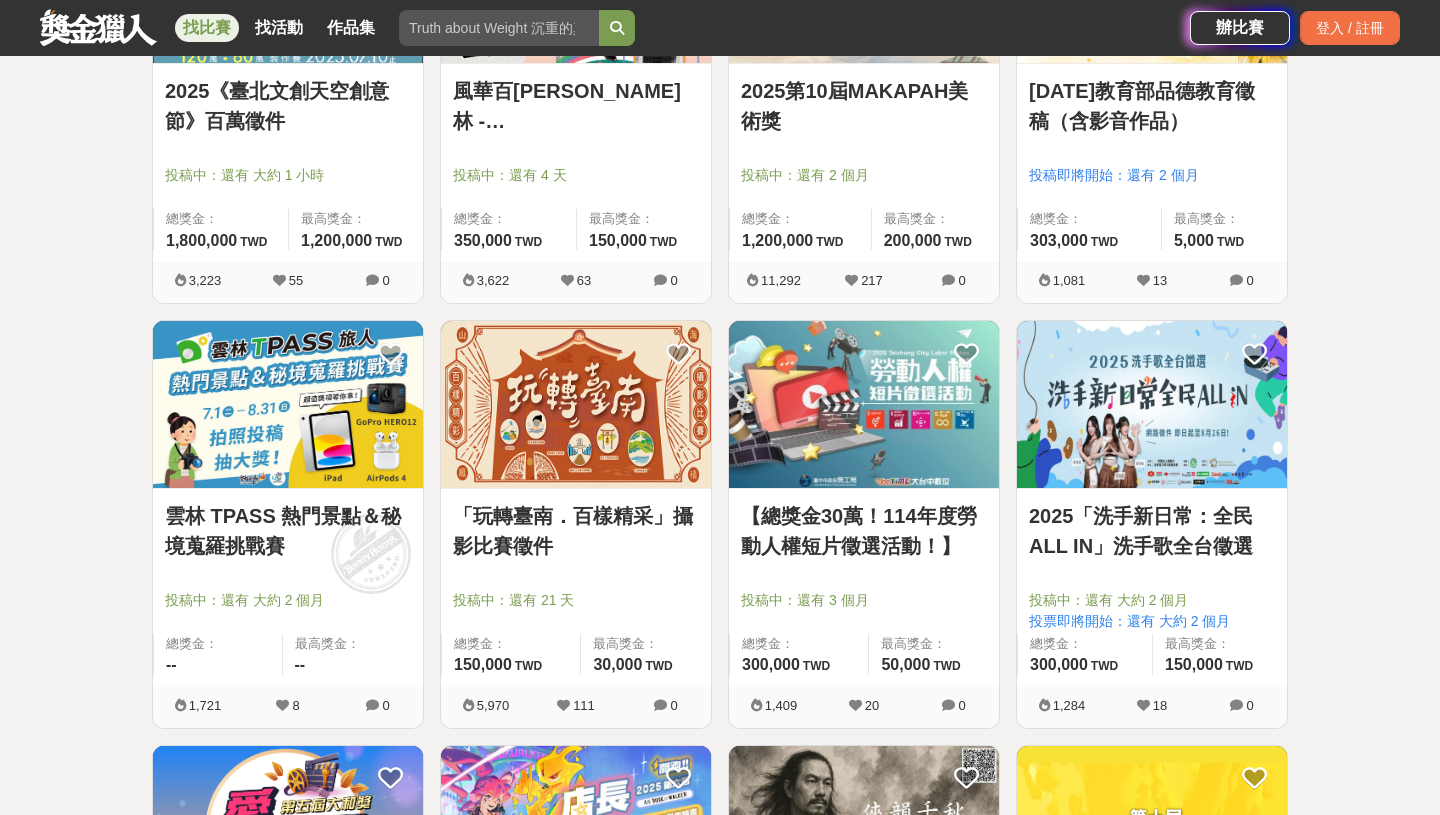 scroll, scrollTop: 11617, scrollLeft: 0, axis: vertical 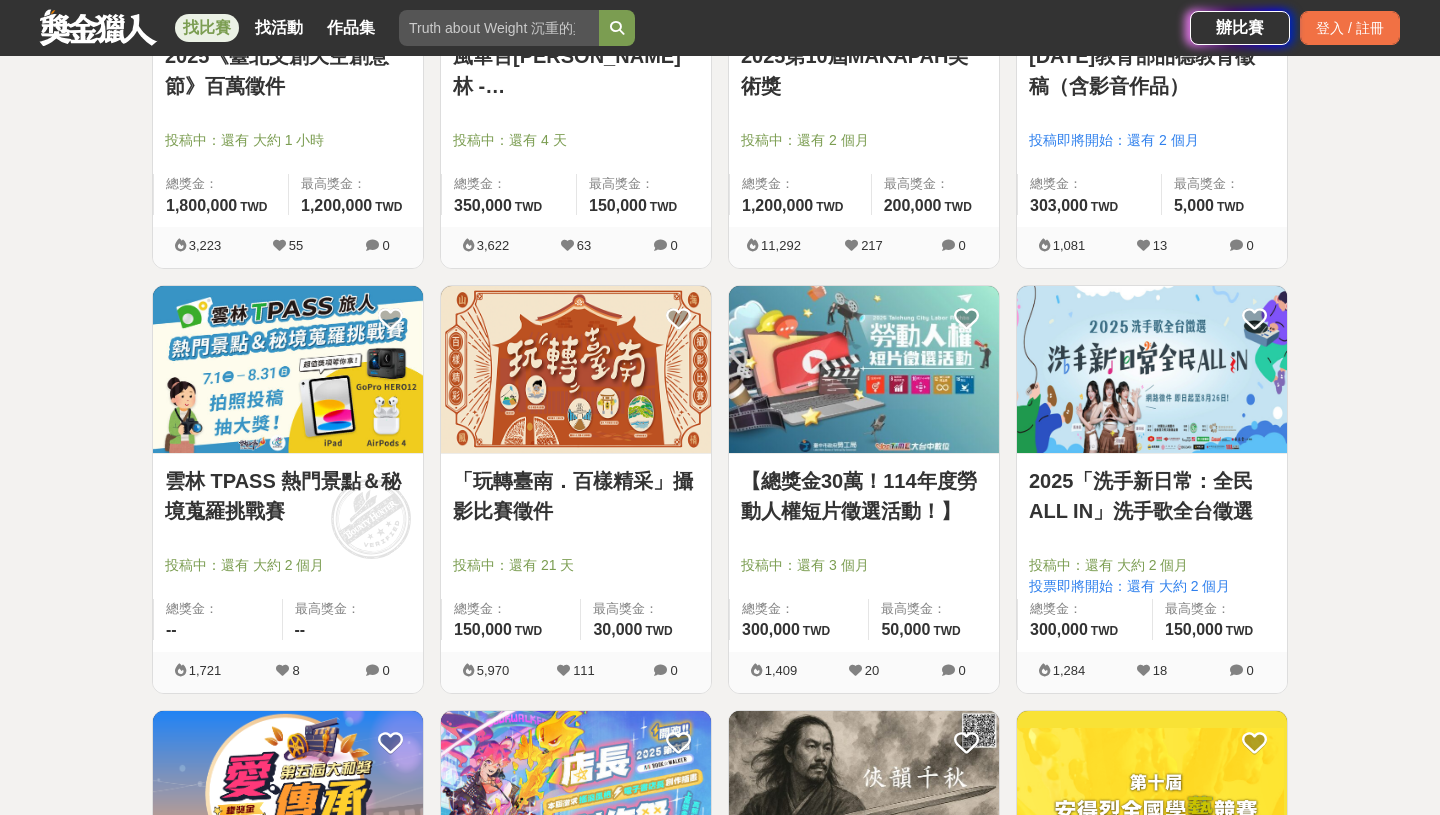click on "「玩轉臺南．百樣精采」攝影比賽徵件" at bounding box center (576, 496) 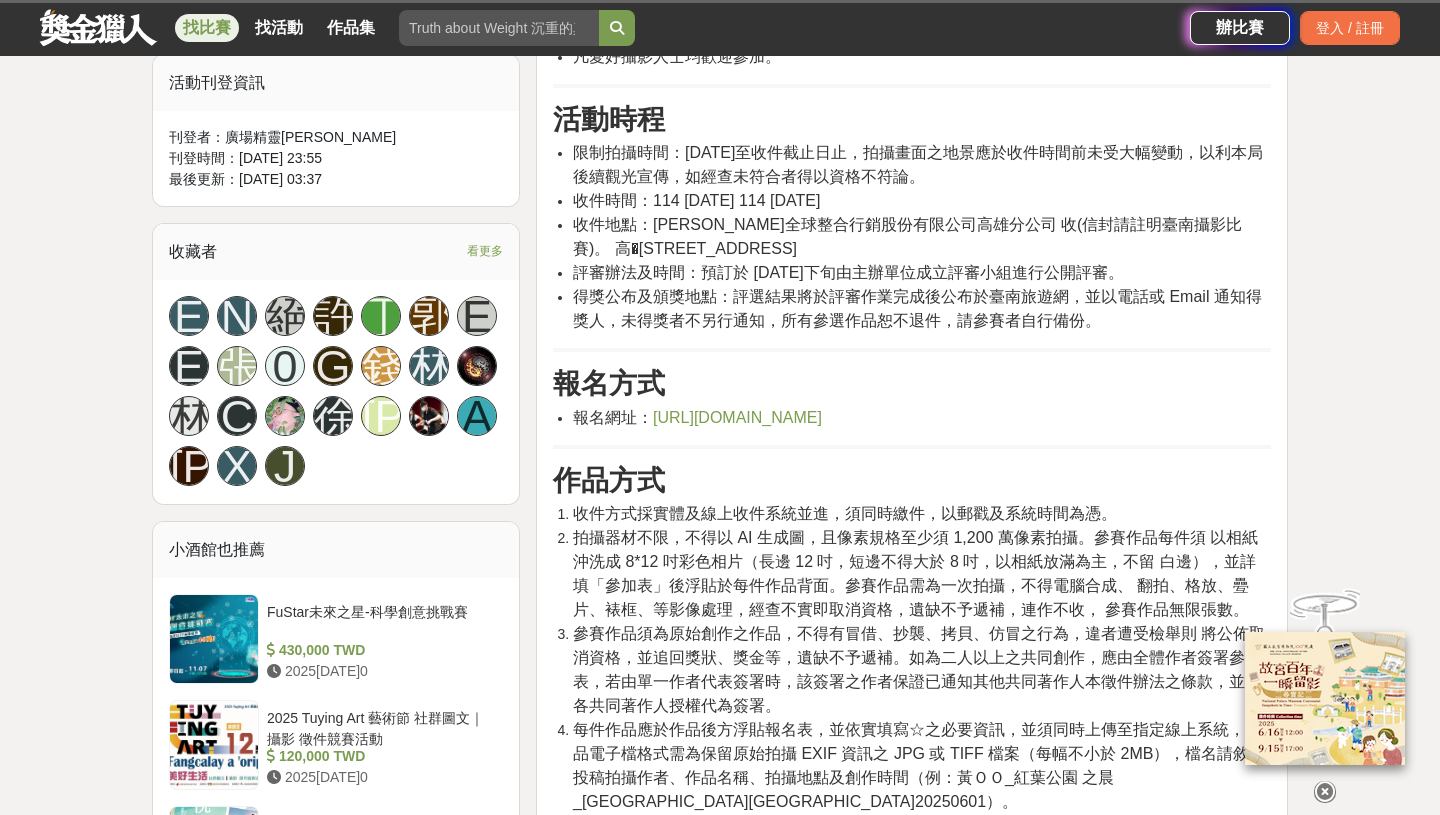scroll, scrollTop: 1072, scrollLeft: 0, axis: vertical 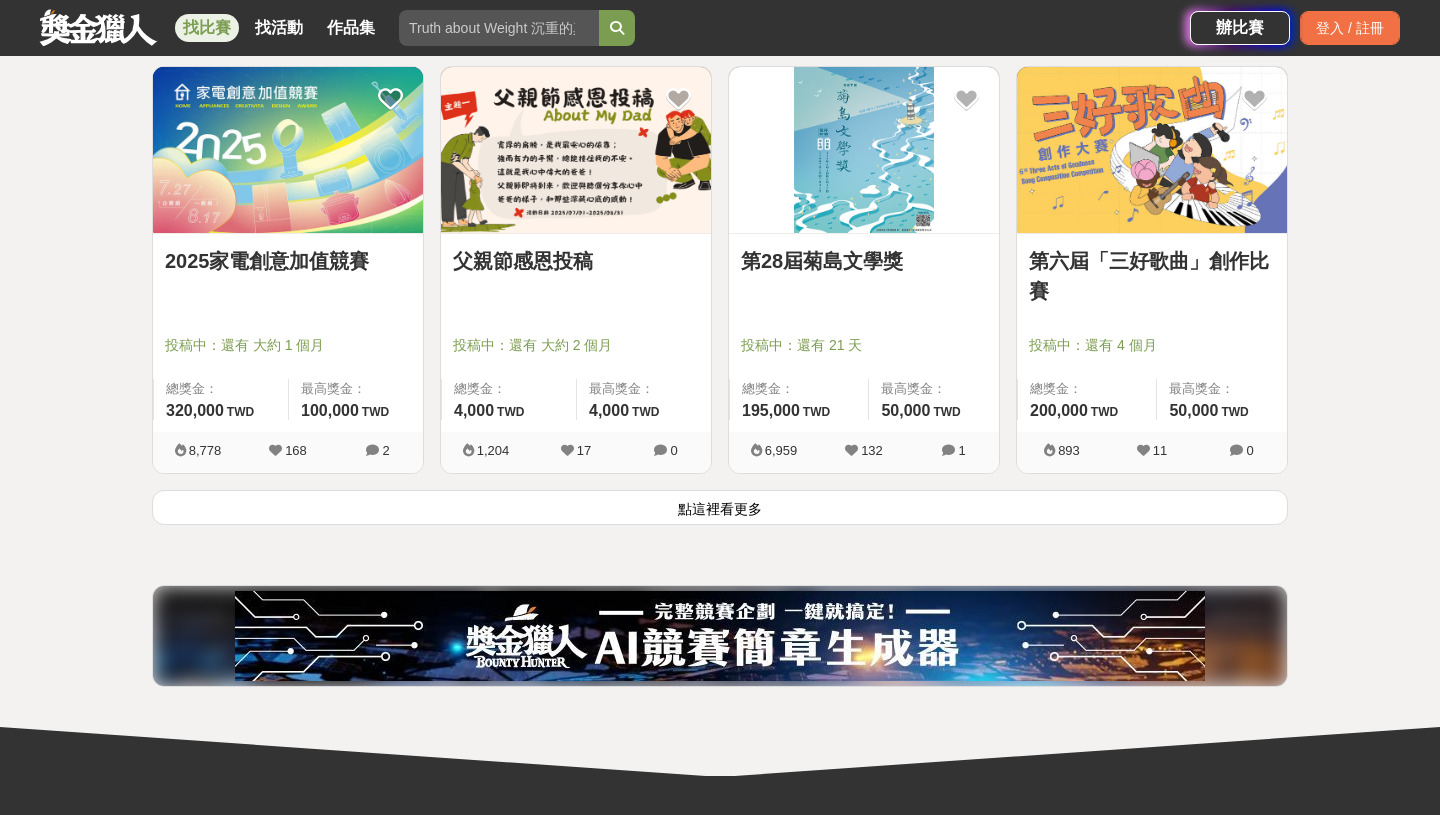 click on "點這裡看更多" at bounding box center [720, 507] 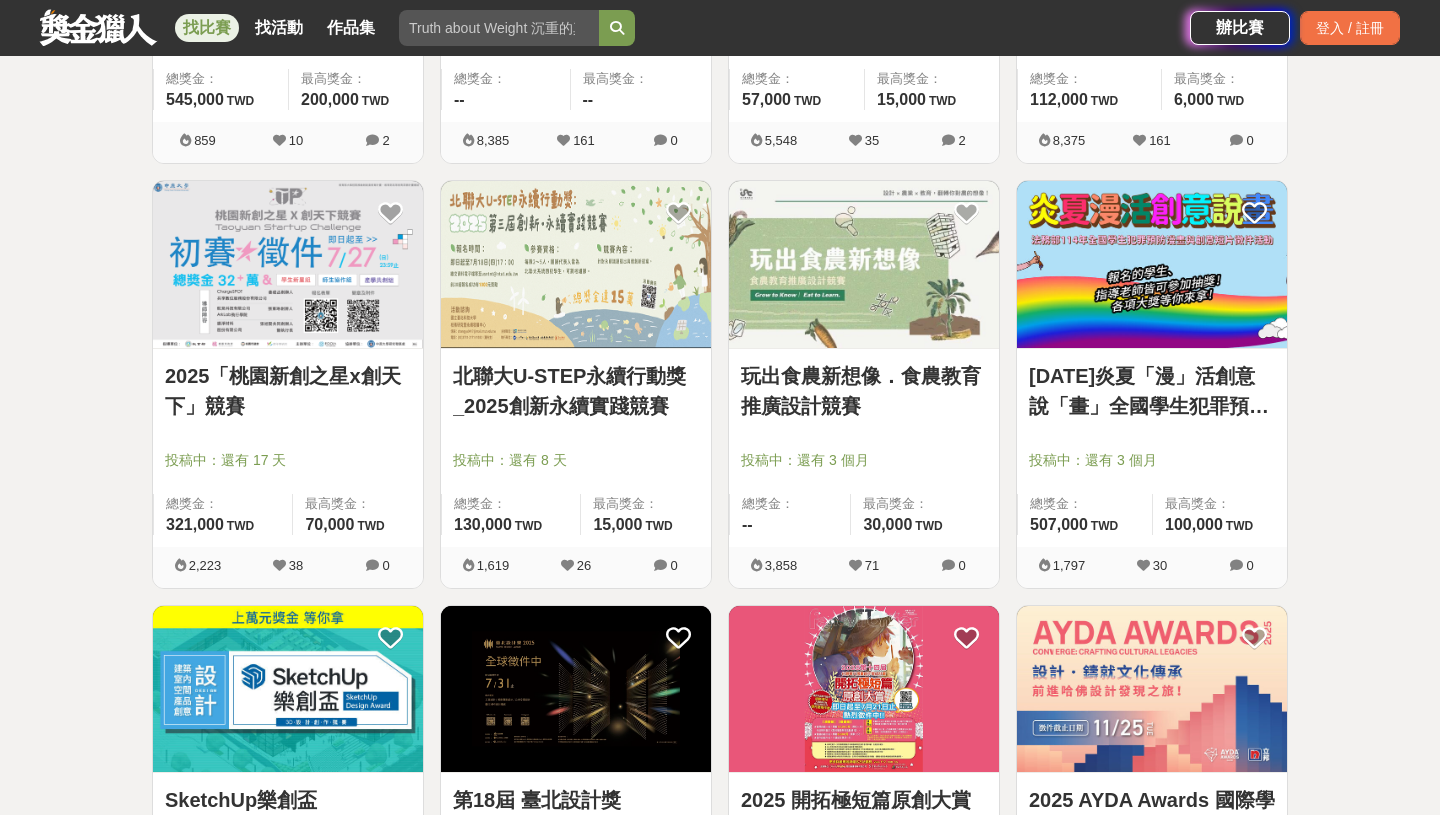 scroll, scrollTop: 13422, scrollLeft: 0, axis: vertical 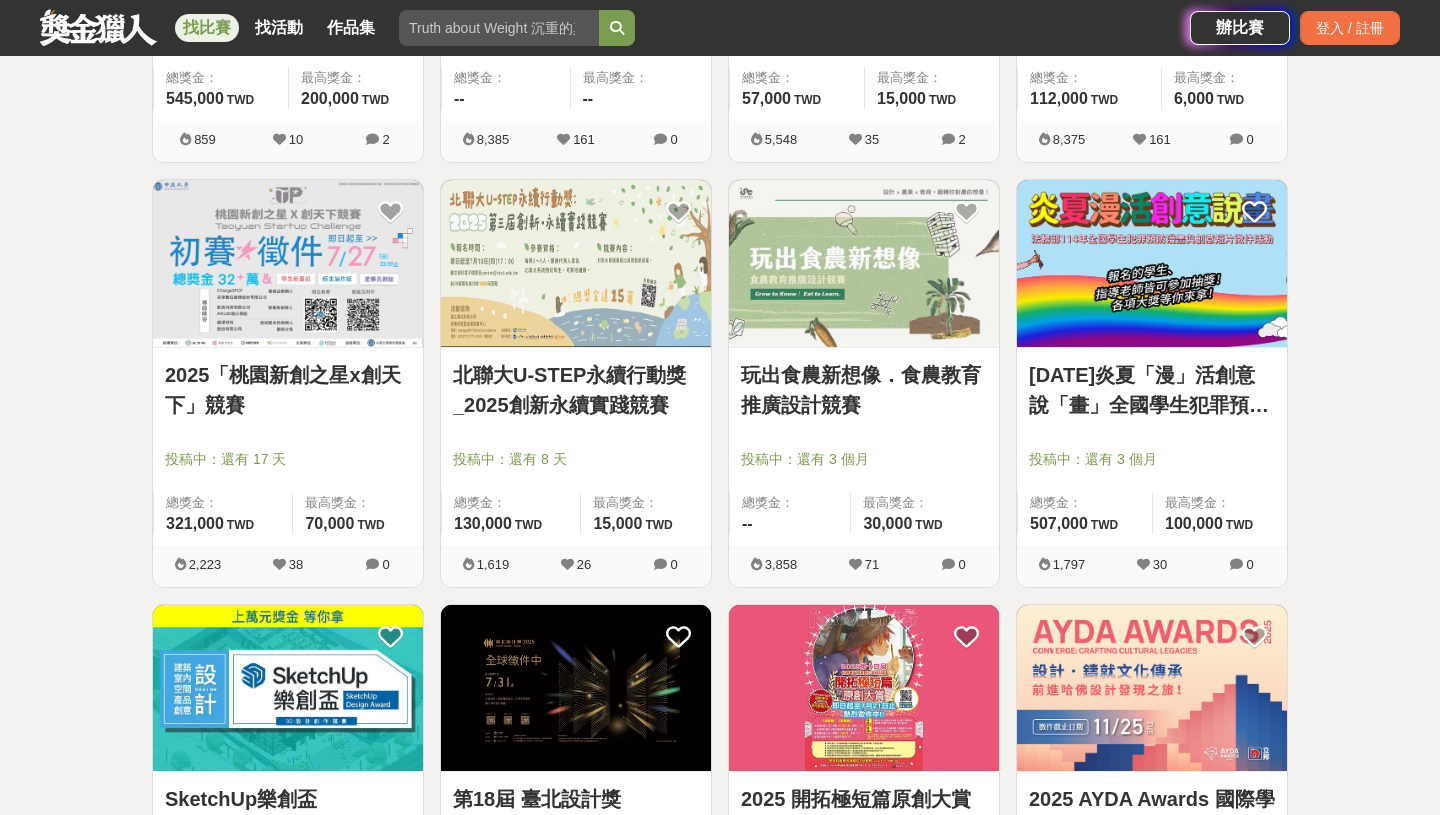 click at bounding box center [576, 263] 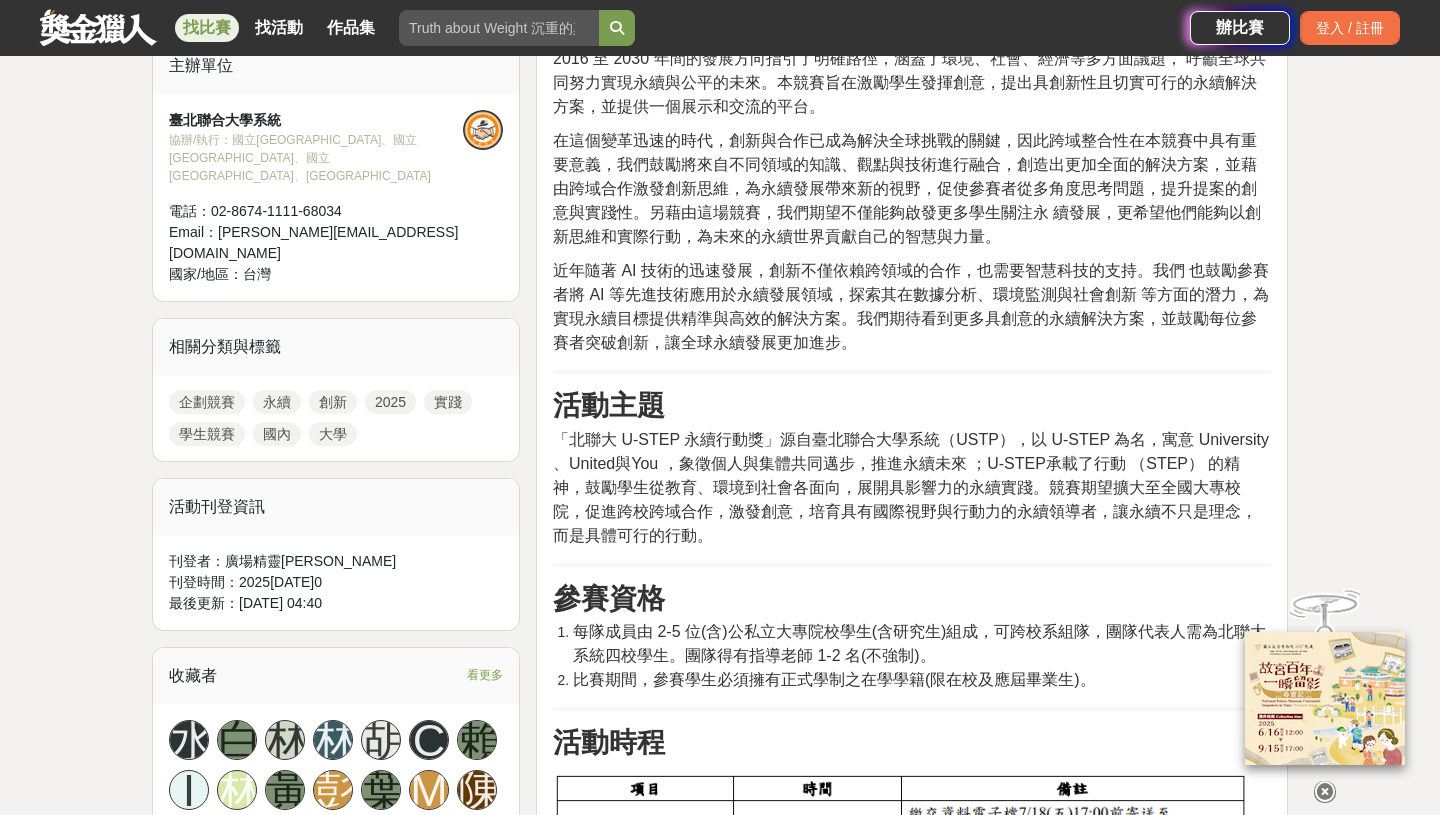scroll, scrollTop: 0, scrollLeft: 0, axis: both 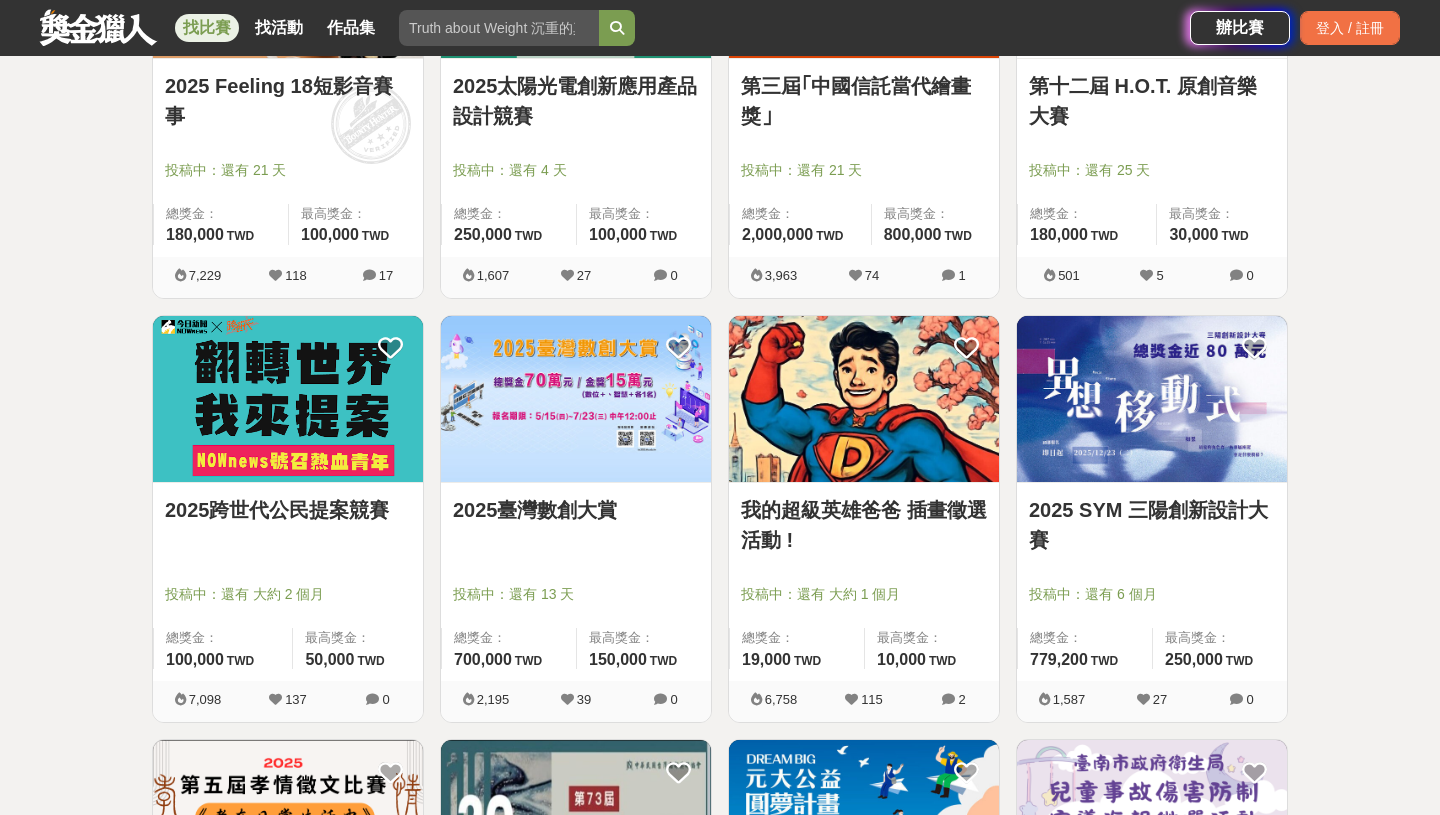click on "2025跨世代公民提案競賽" at bounding box center (288, 521) 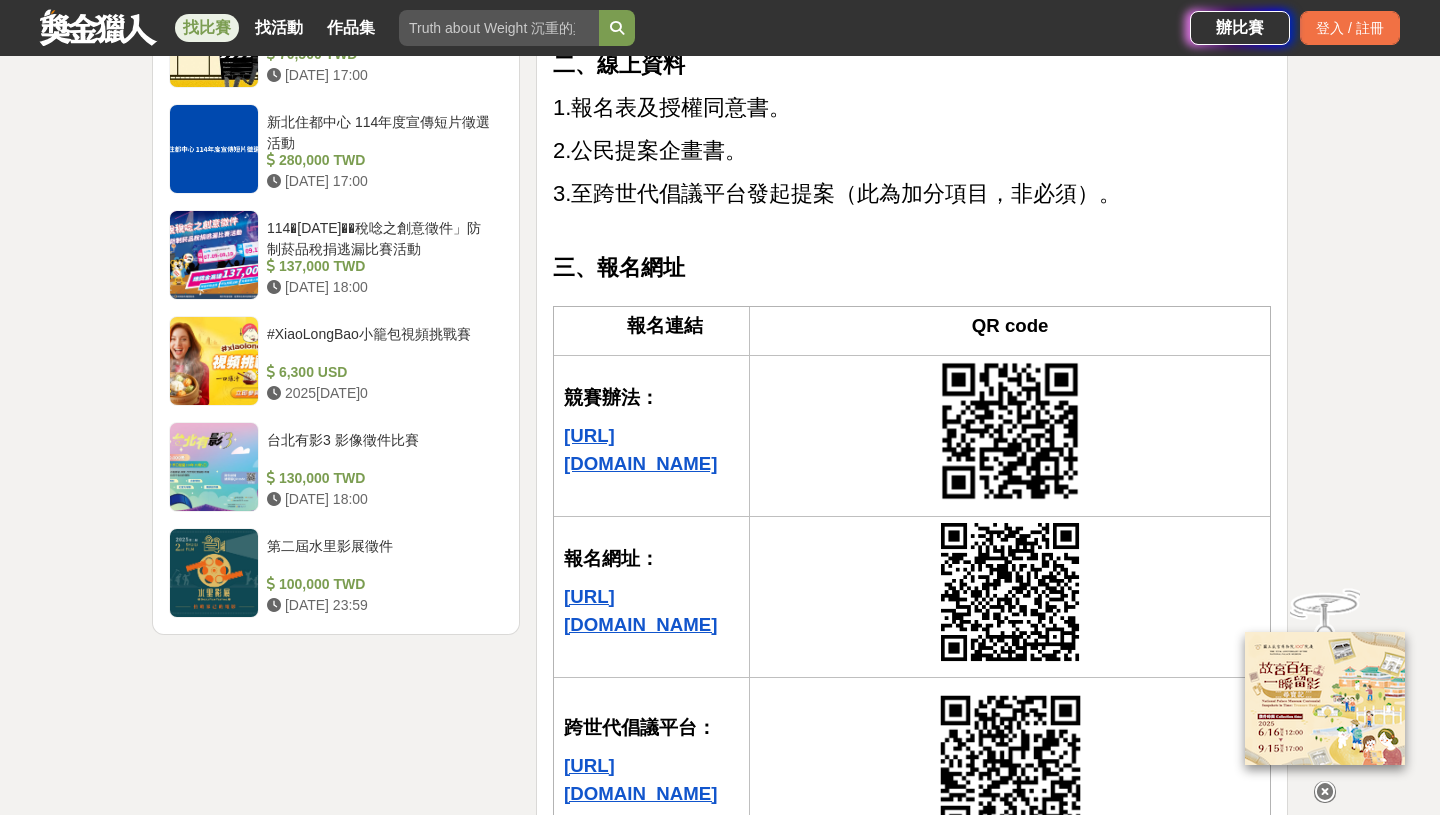 scroll, scrollTop: 2533, scrollLeft: 0, axis: vertical 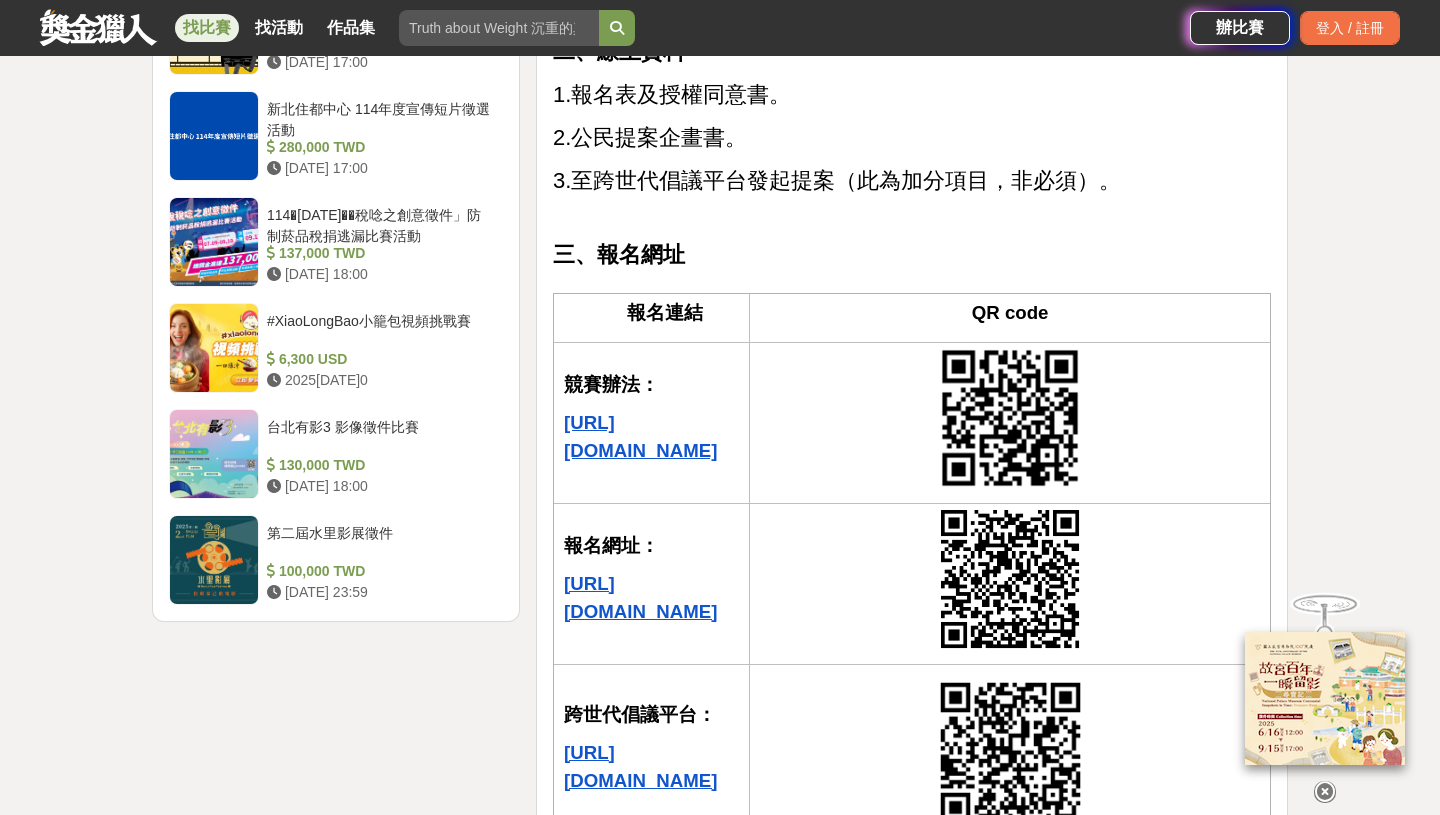 click on "[URL][DOMAIN_NAME]" at bounding box center [640, 436] 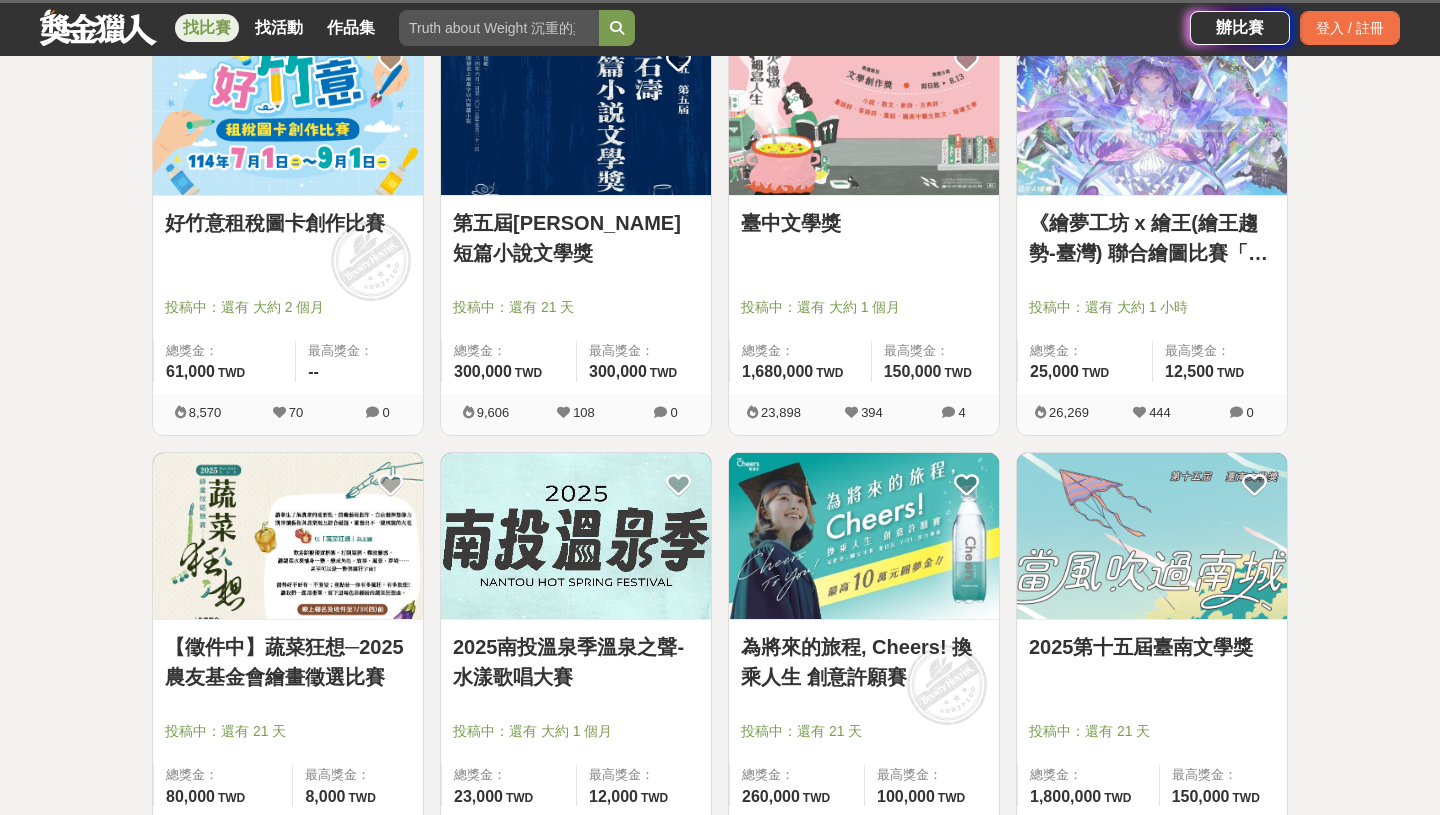 scroll, scrollTop: 14560, scrollLeft: 0, axis: vertical 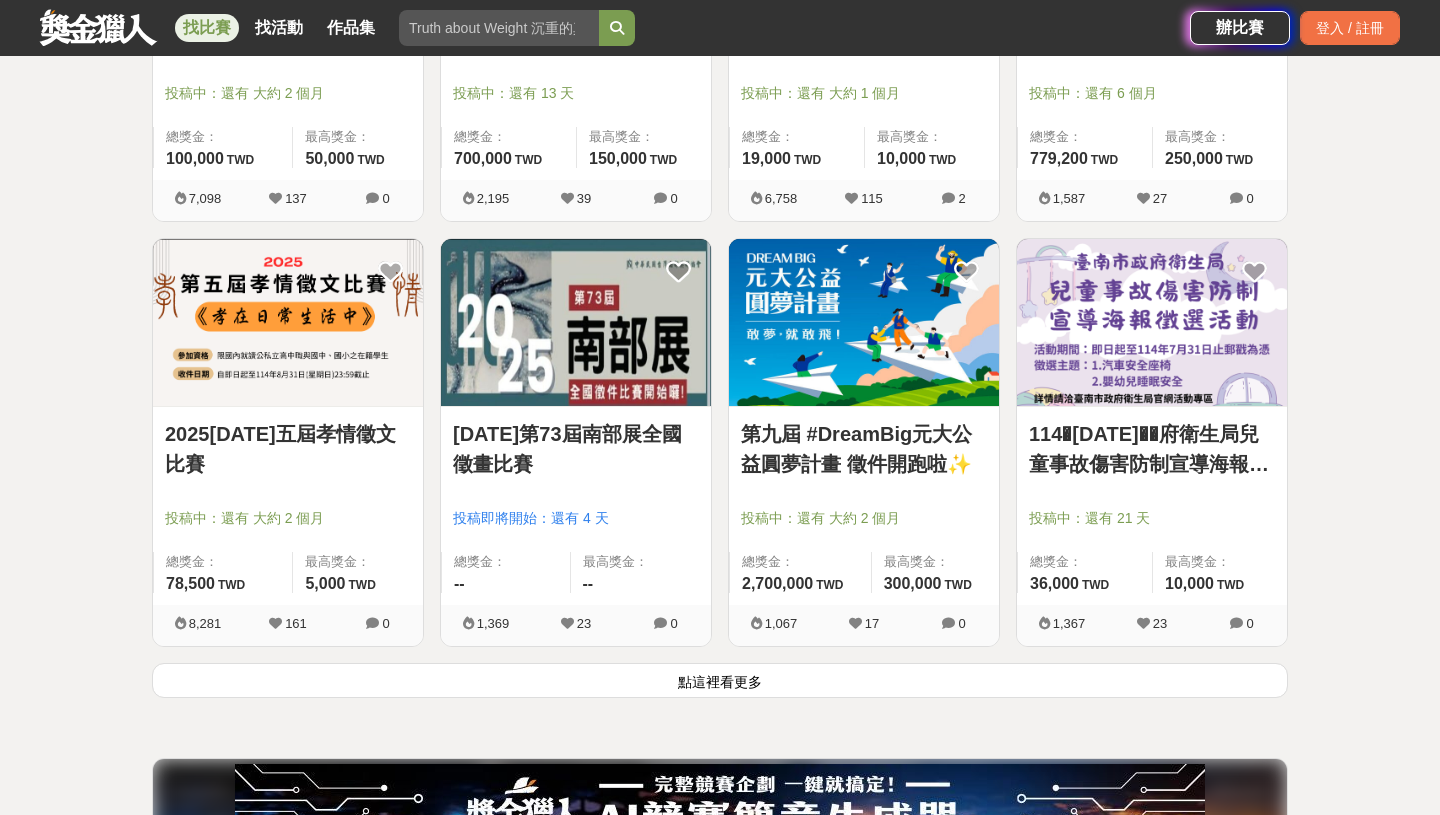 click on "第九屆 #DreamBig元大公益圓夢計畫 徵件開跑啦✨ 投稿中：還有 大約 2 個月 總獎金： 2,700,000 270 萬 TWD 最高獎金： 300,000 TWD" at bounding box center (864, 506) 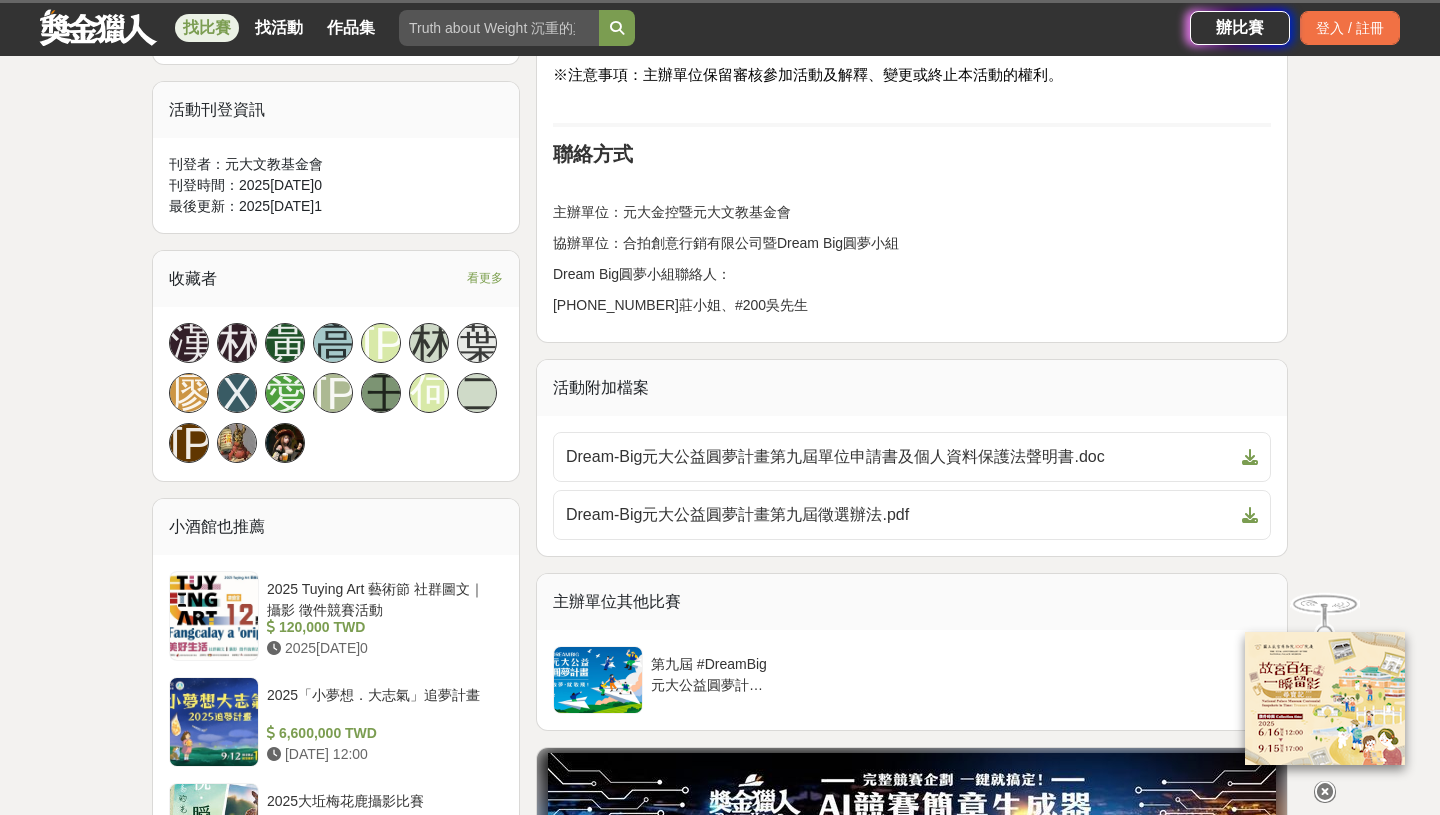 scroll, scrollTop: 1175, scrollLeft: 0, axis: vertical 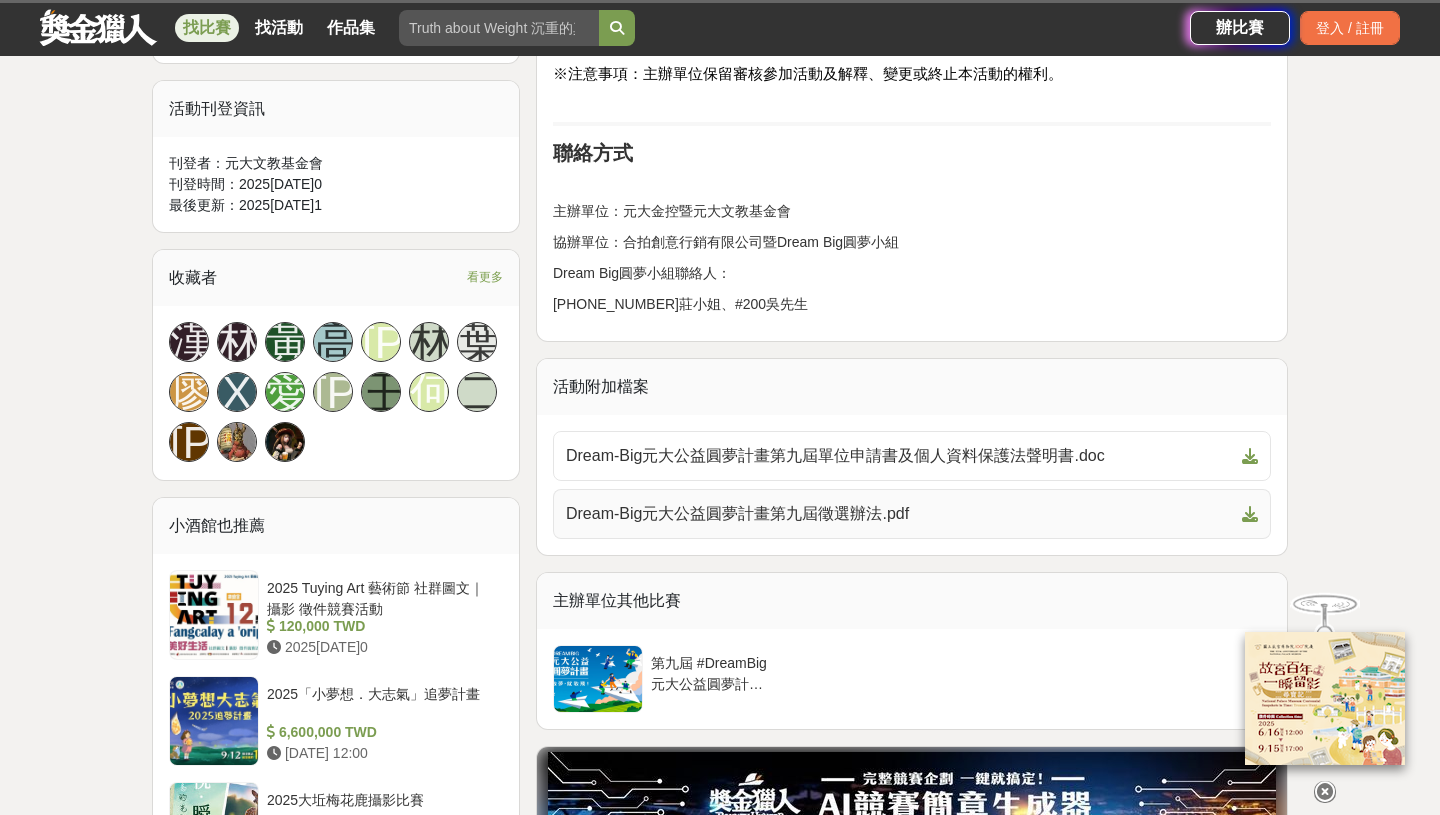 click on "Dream-Big元大公益圓夢計畫第九屆徵選辦法.pdf" at bounding box center (900, 514) 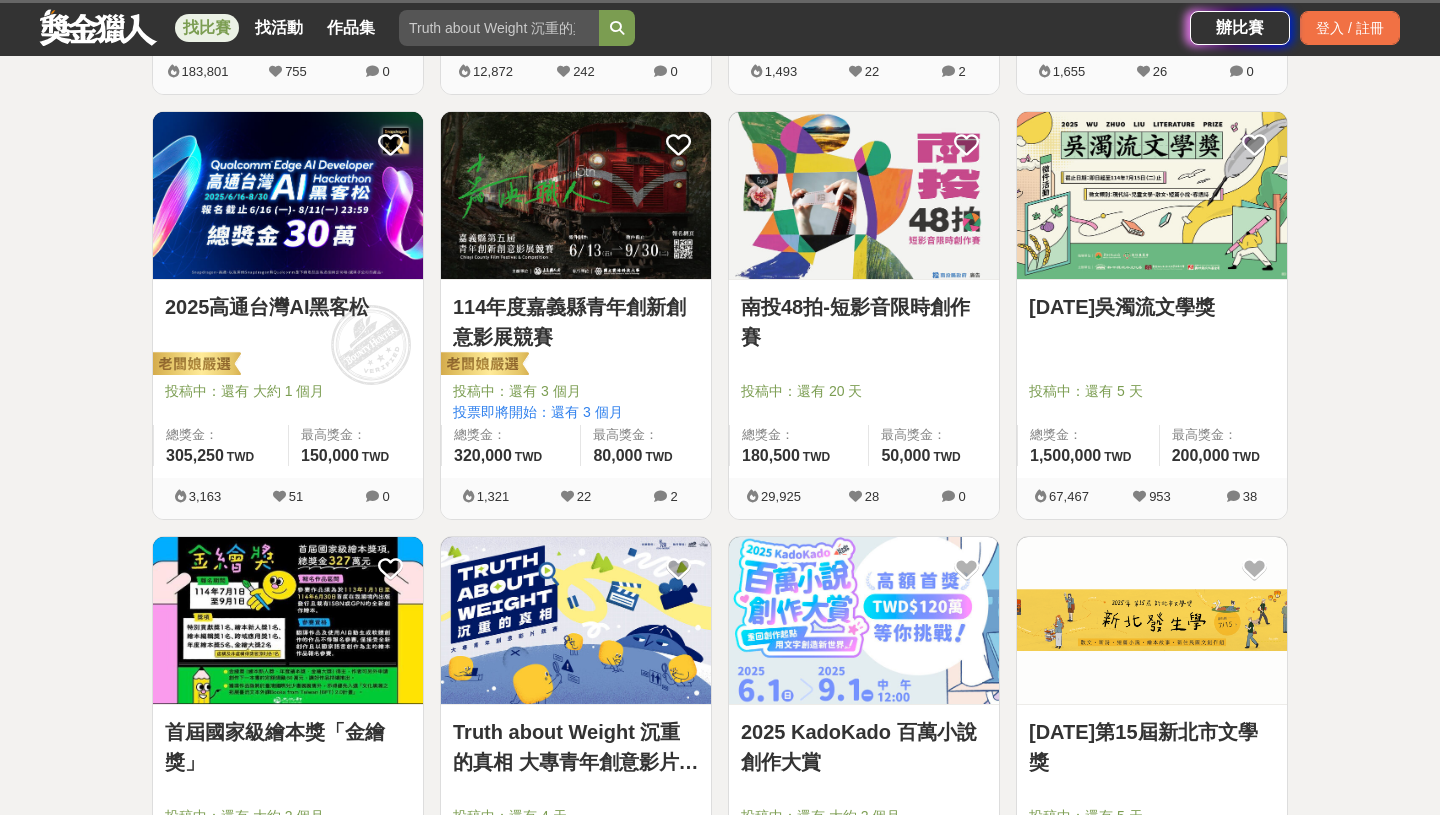 scroll, scrollTop: 15061, scrollLeft: 0, axis: vertical 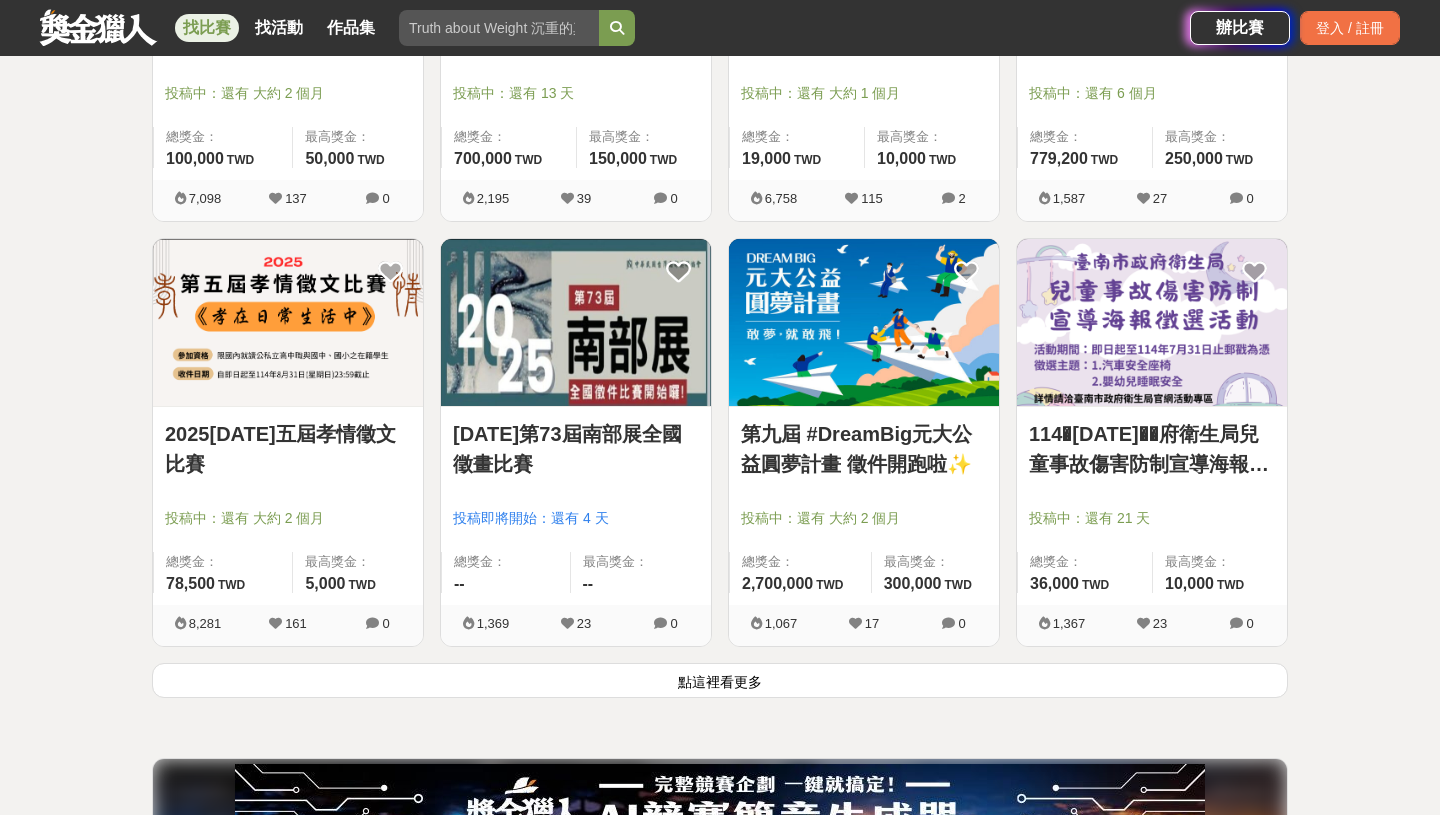 click on "點這裡看更多" at bounding box center [720, 680] 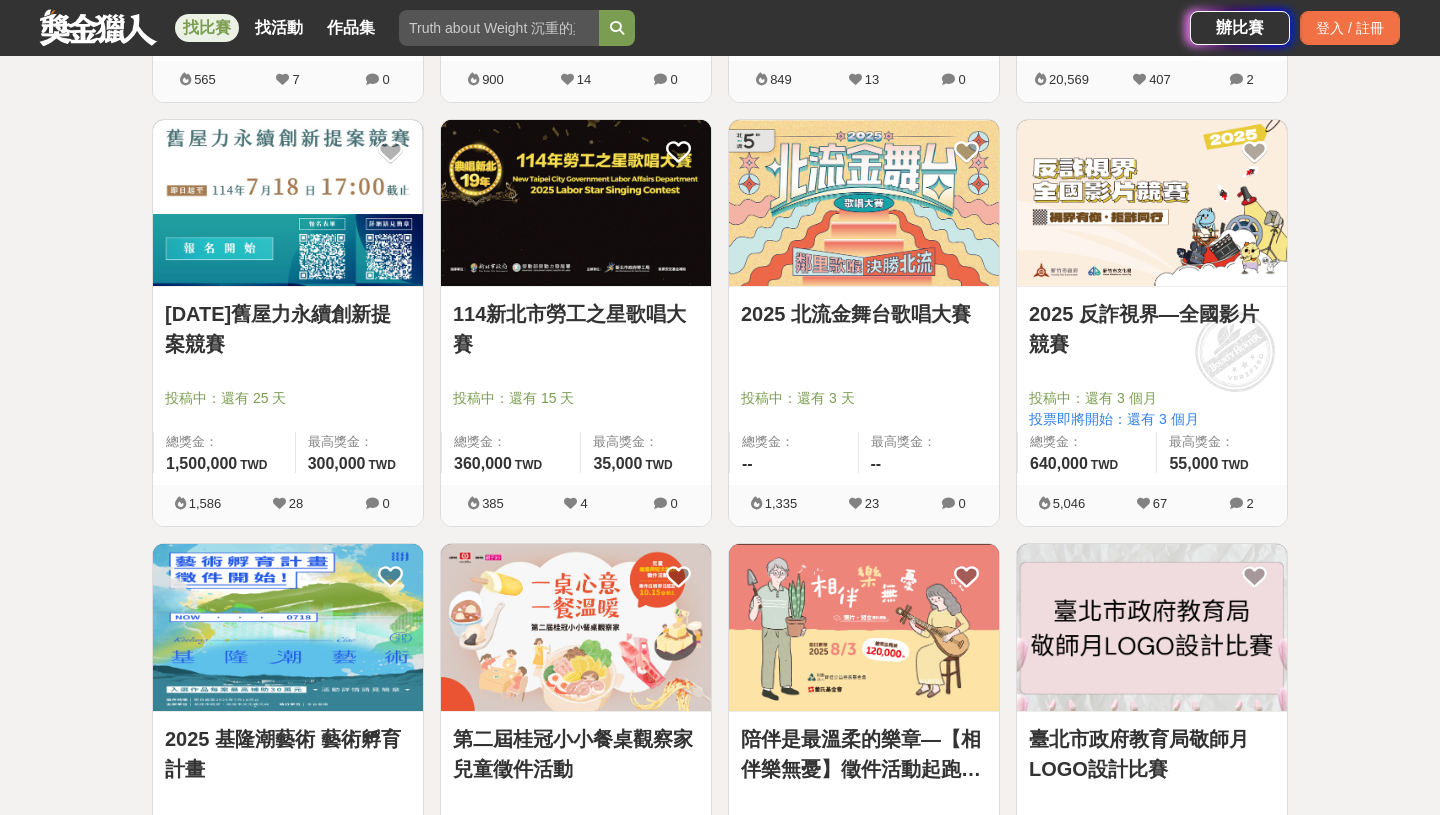 scroll, scrollTop: 16025, scrollLeft: 0, axis: vertical 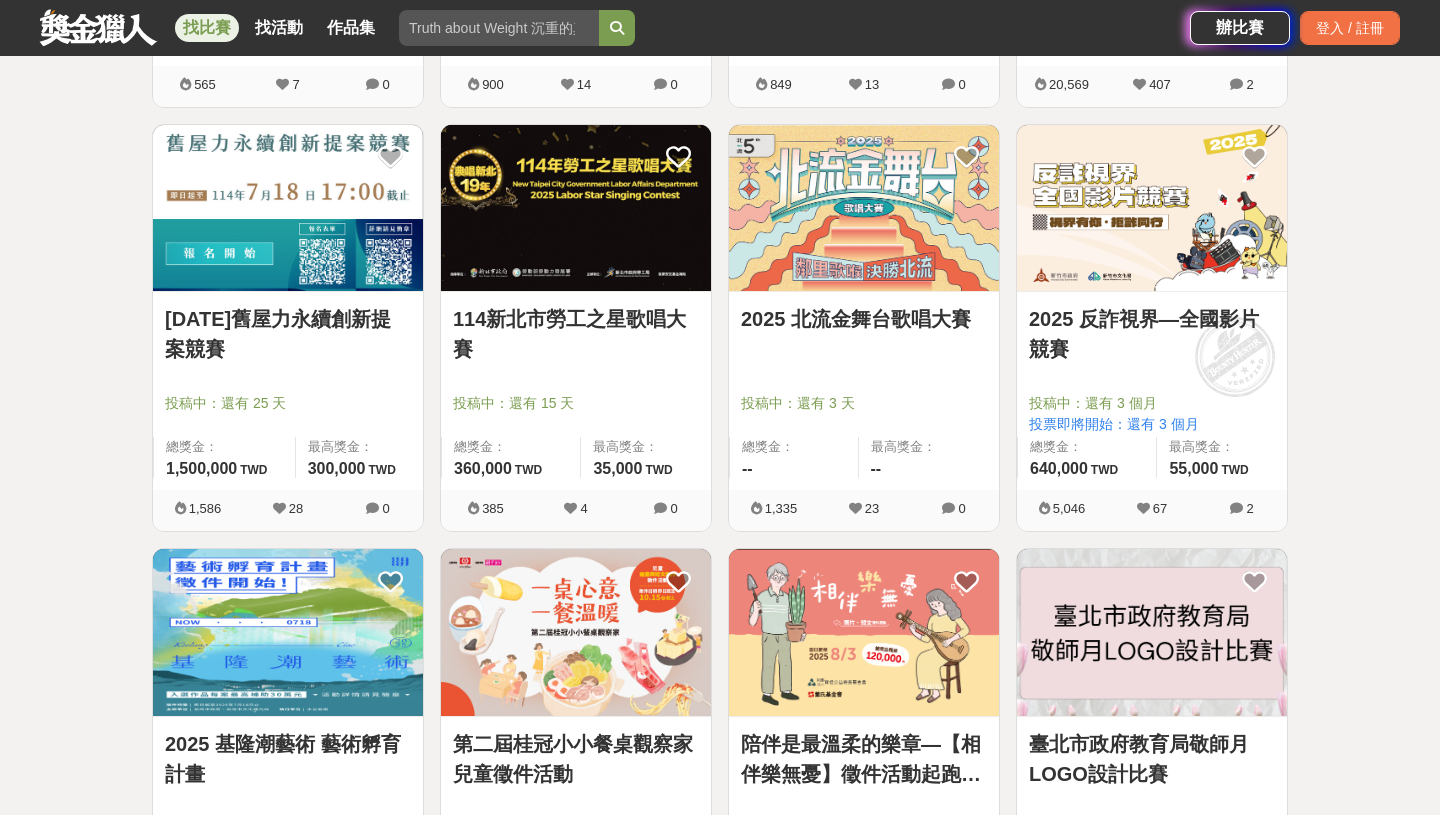 click on "[DATE]舊屋力永續創新提案競賽" at bounding box center (288, 334) 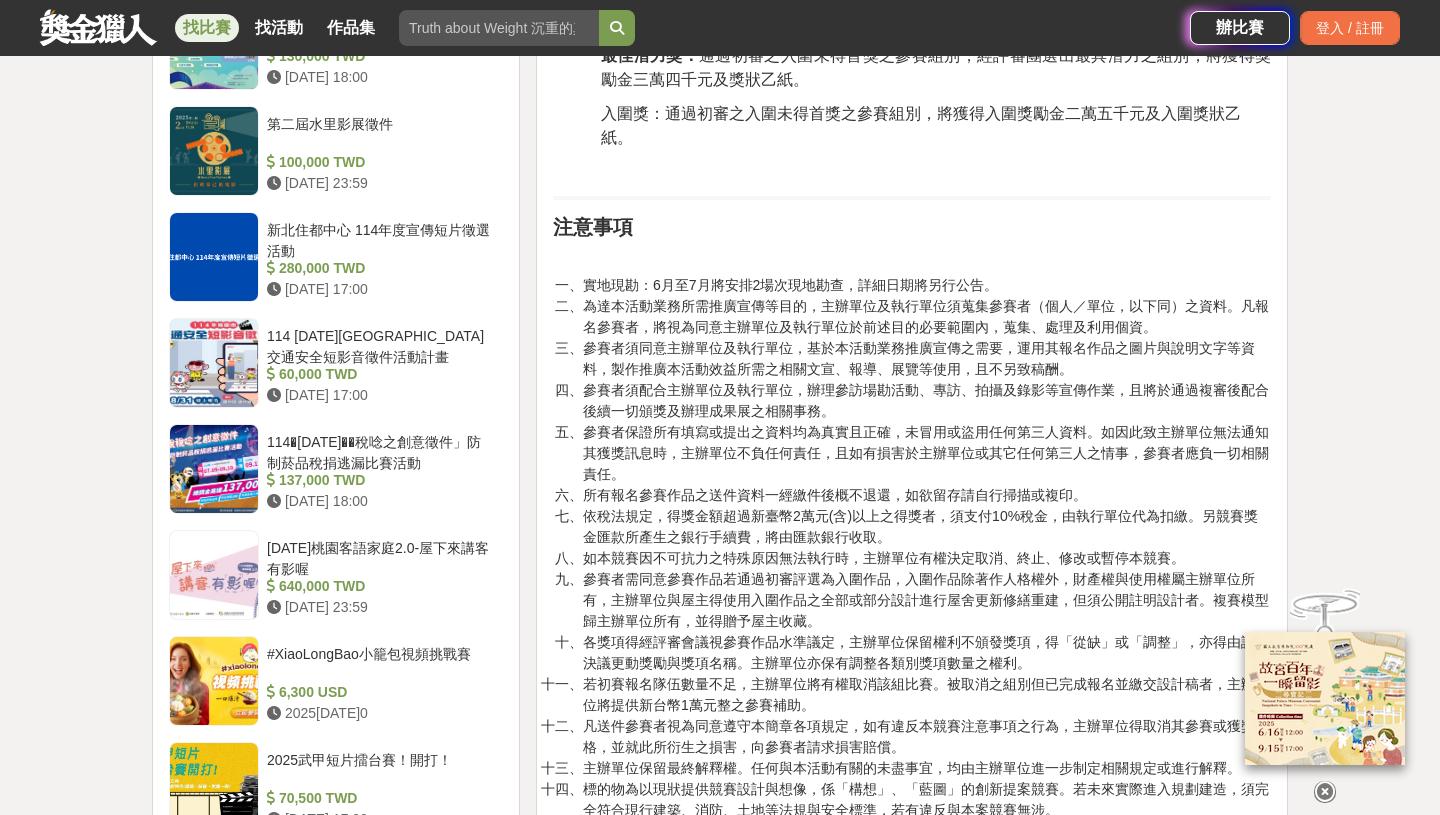 scroll, scrollTop: 2384, scrollLeft: 0, axis: vertical 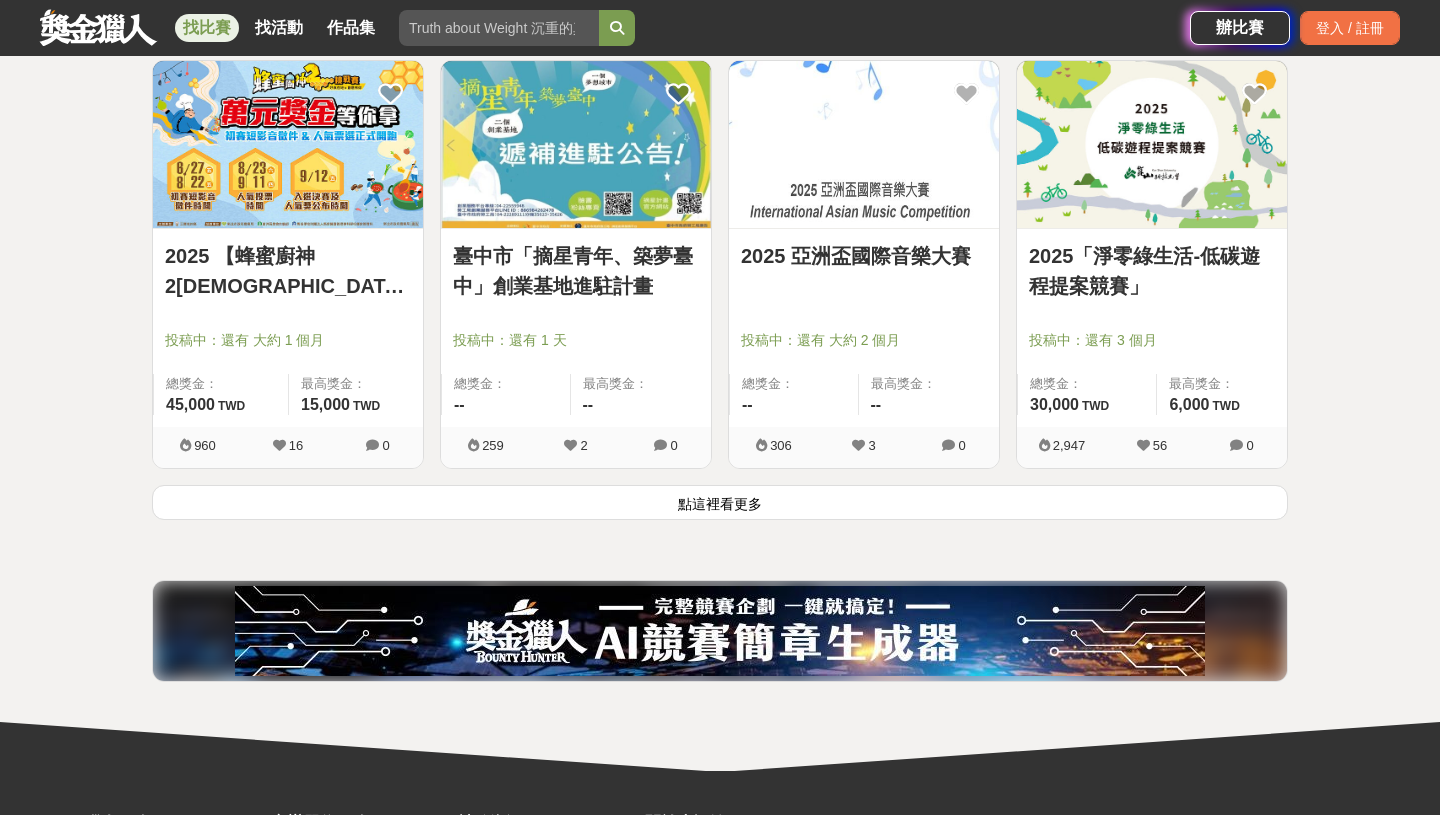 click on "點這裡看更多" at bounding box center [720, 502] 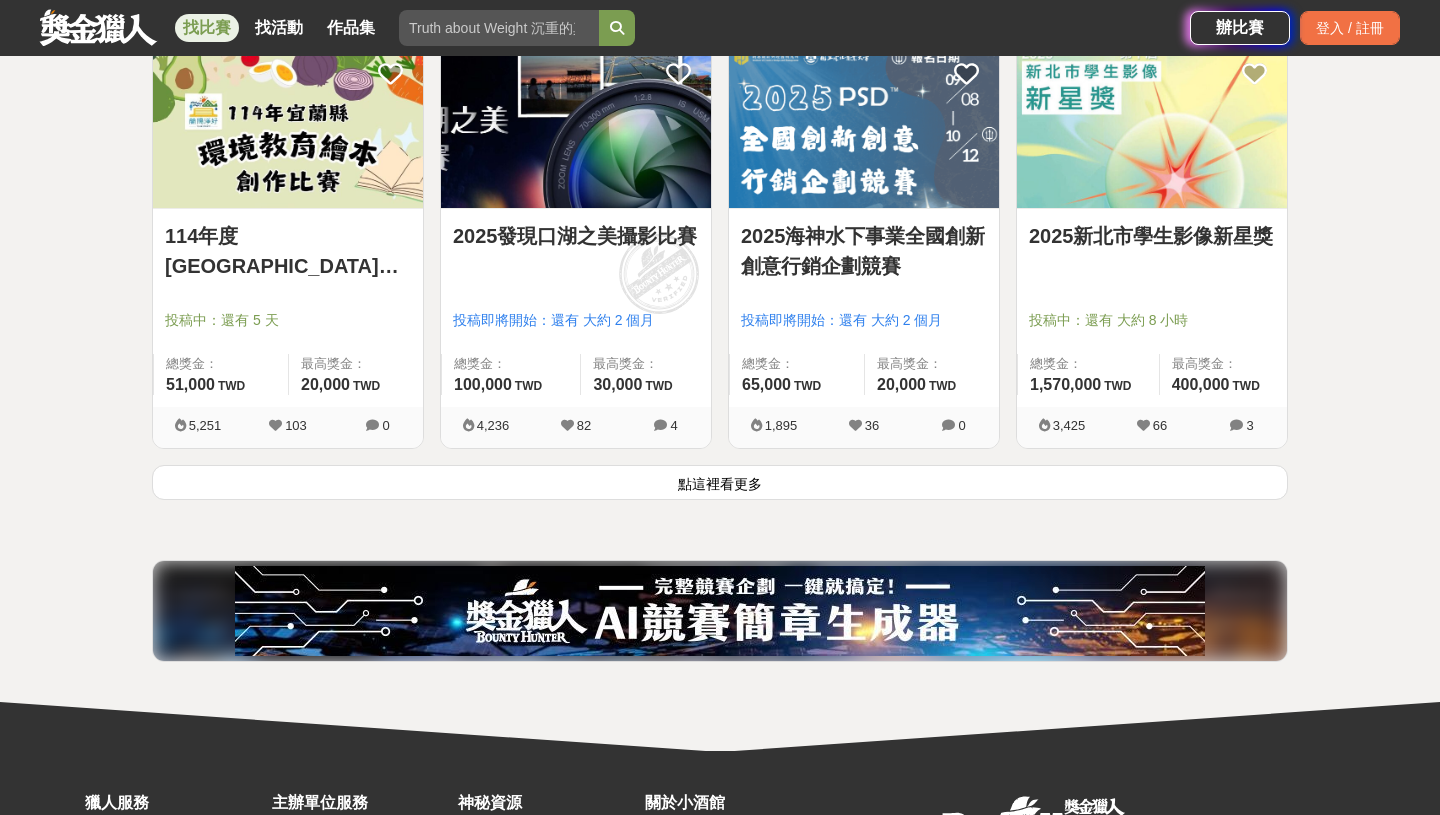 scroll, scrollTop: 20518, scrollLeft: 0, axis: vertical 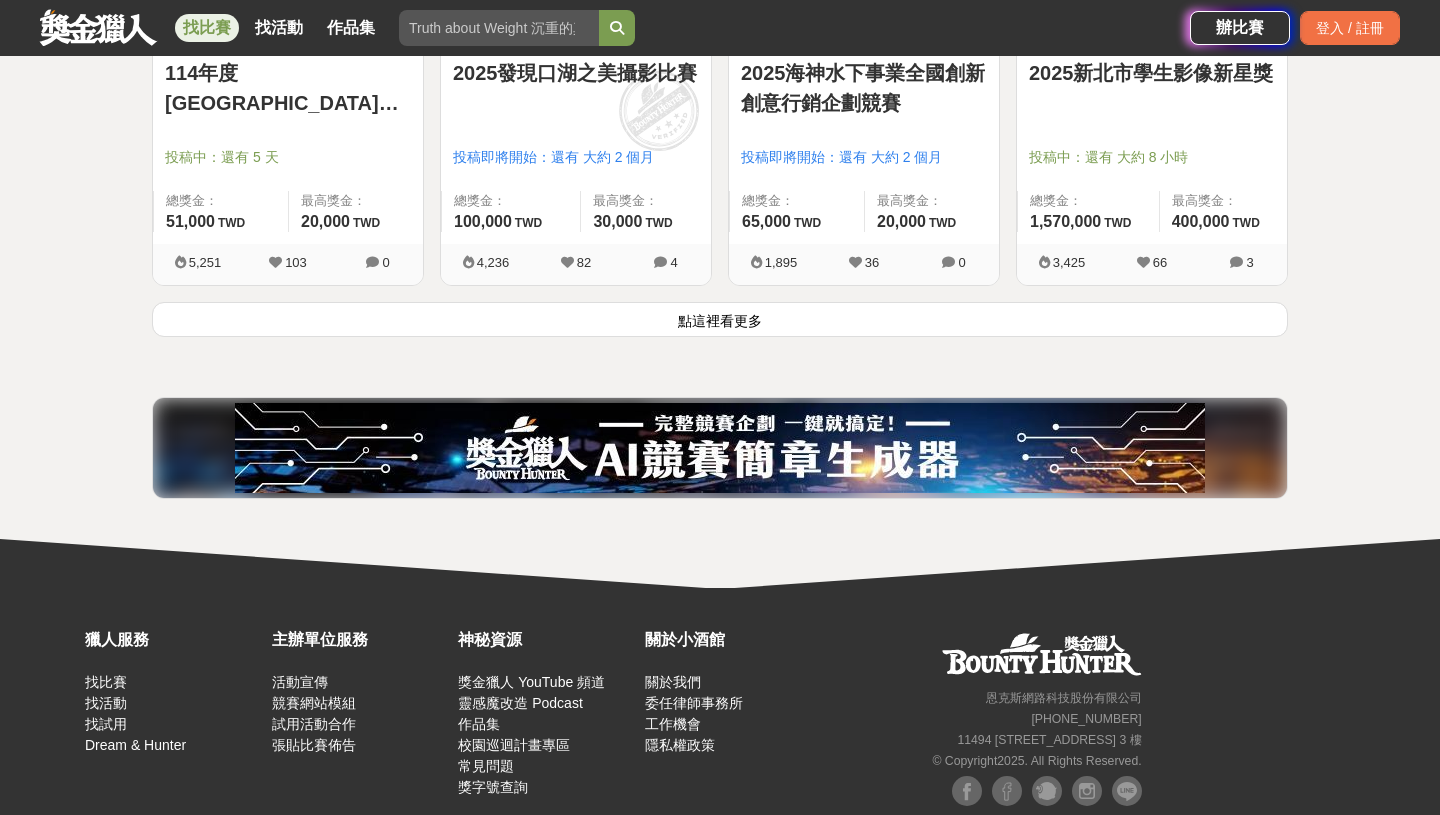 click on "點這裡看更多" at bounding box center (720, 319) 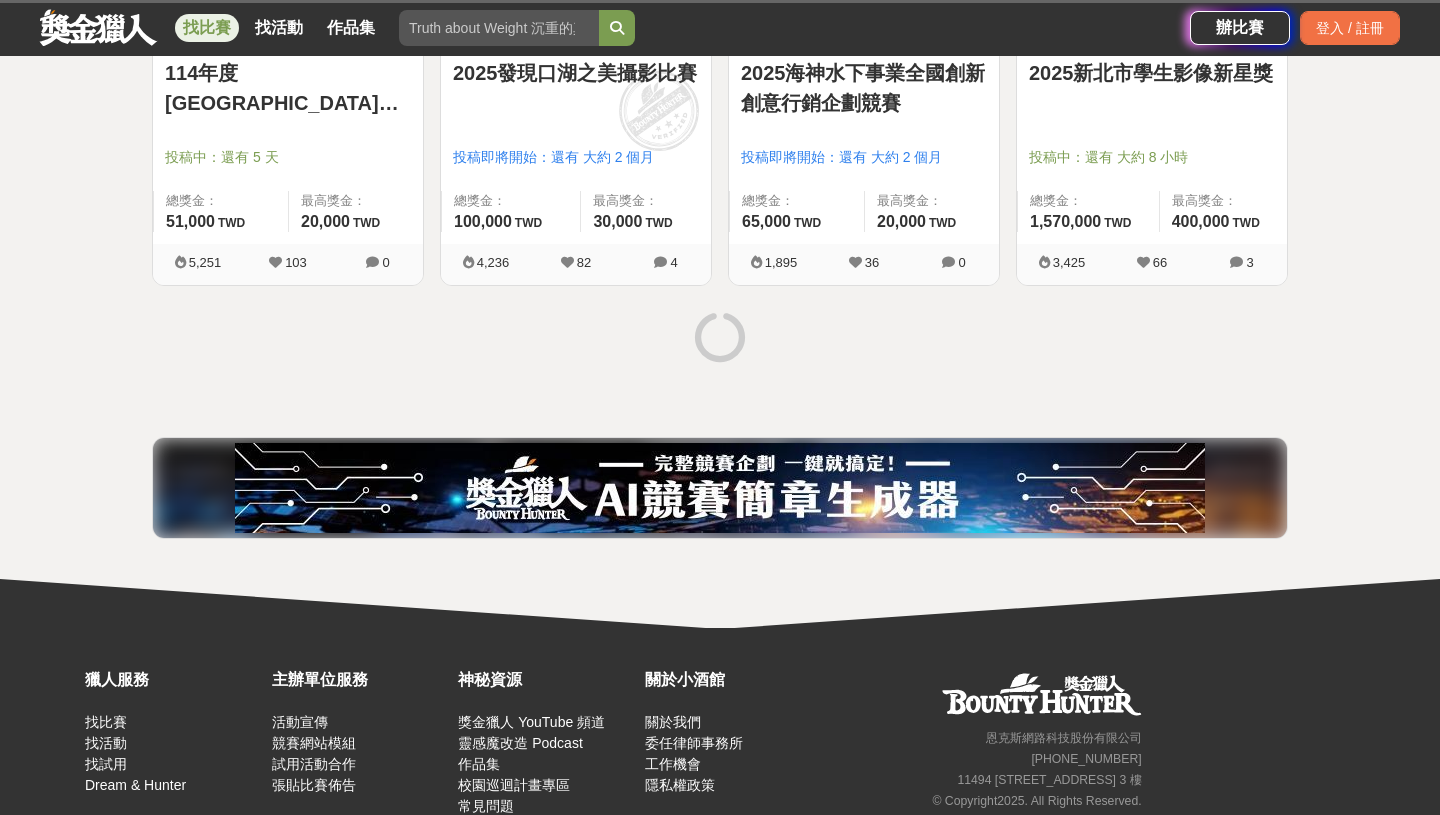 click at bounding box center (720, 339) 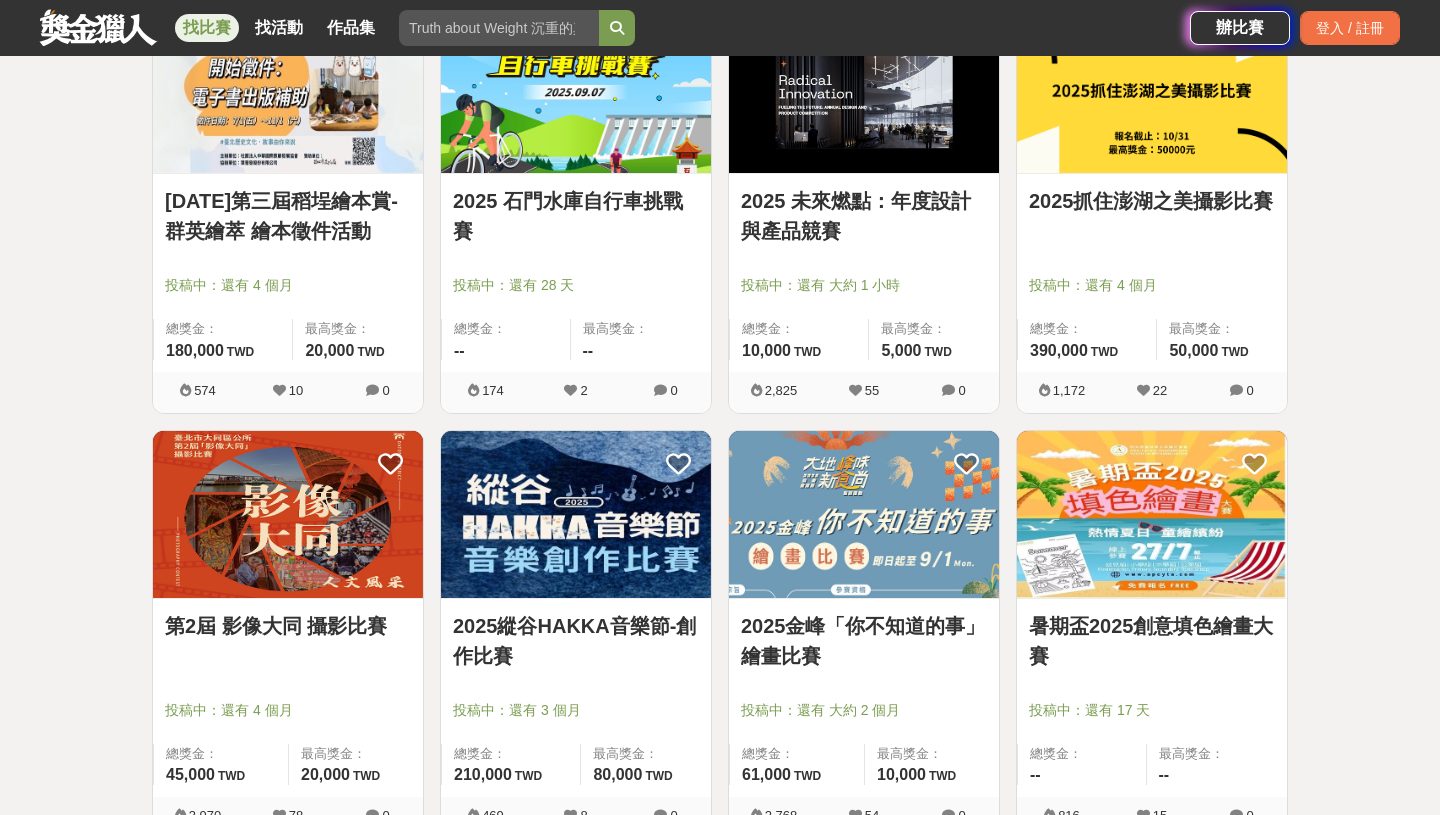 scroll, scrollTop: 22089, scrollLeft: 0, axis: vertical 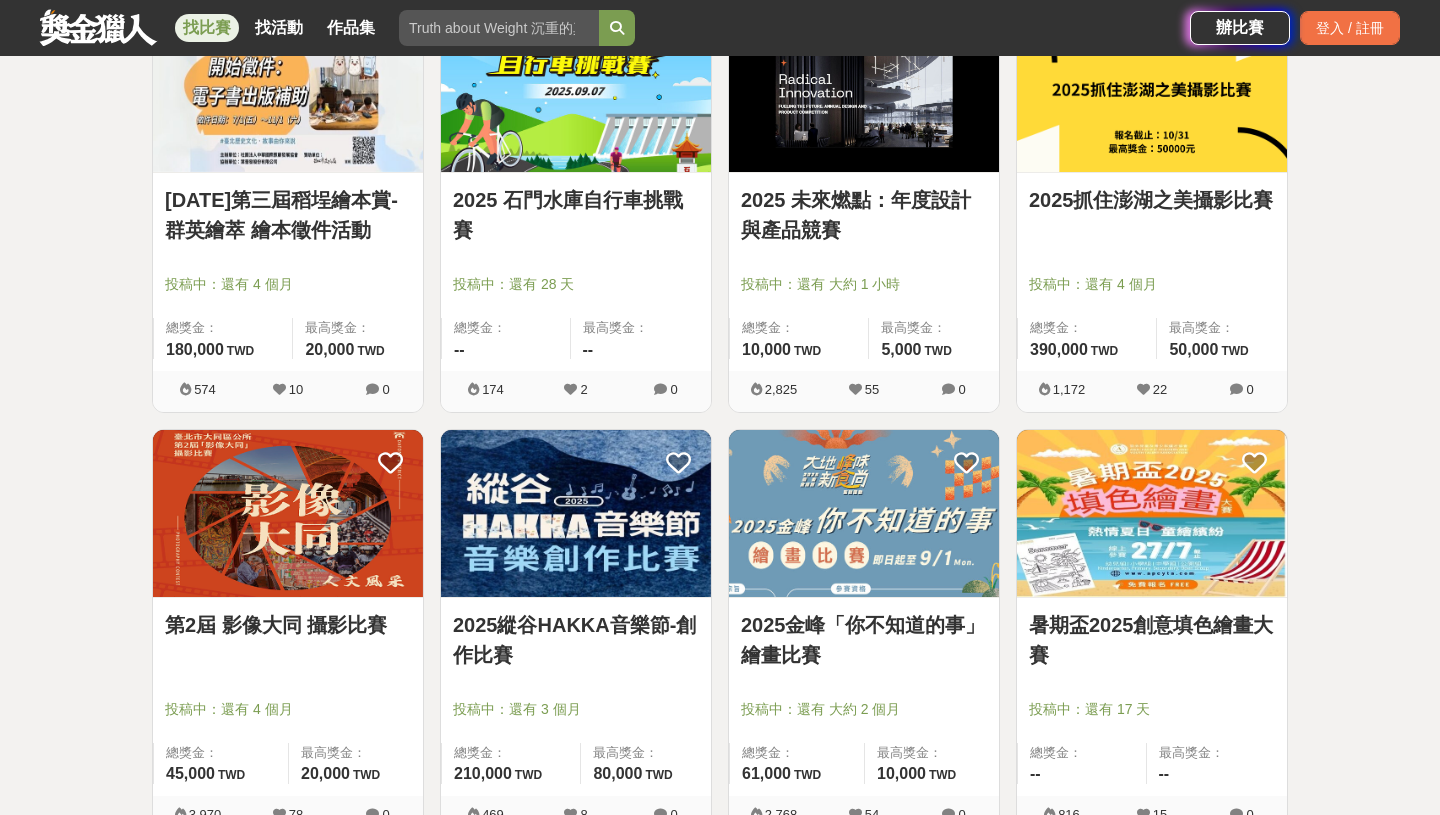 click on "2025抓住澎湖之美攝影比賽" at bounding box center (1152, 211) 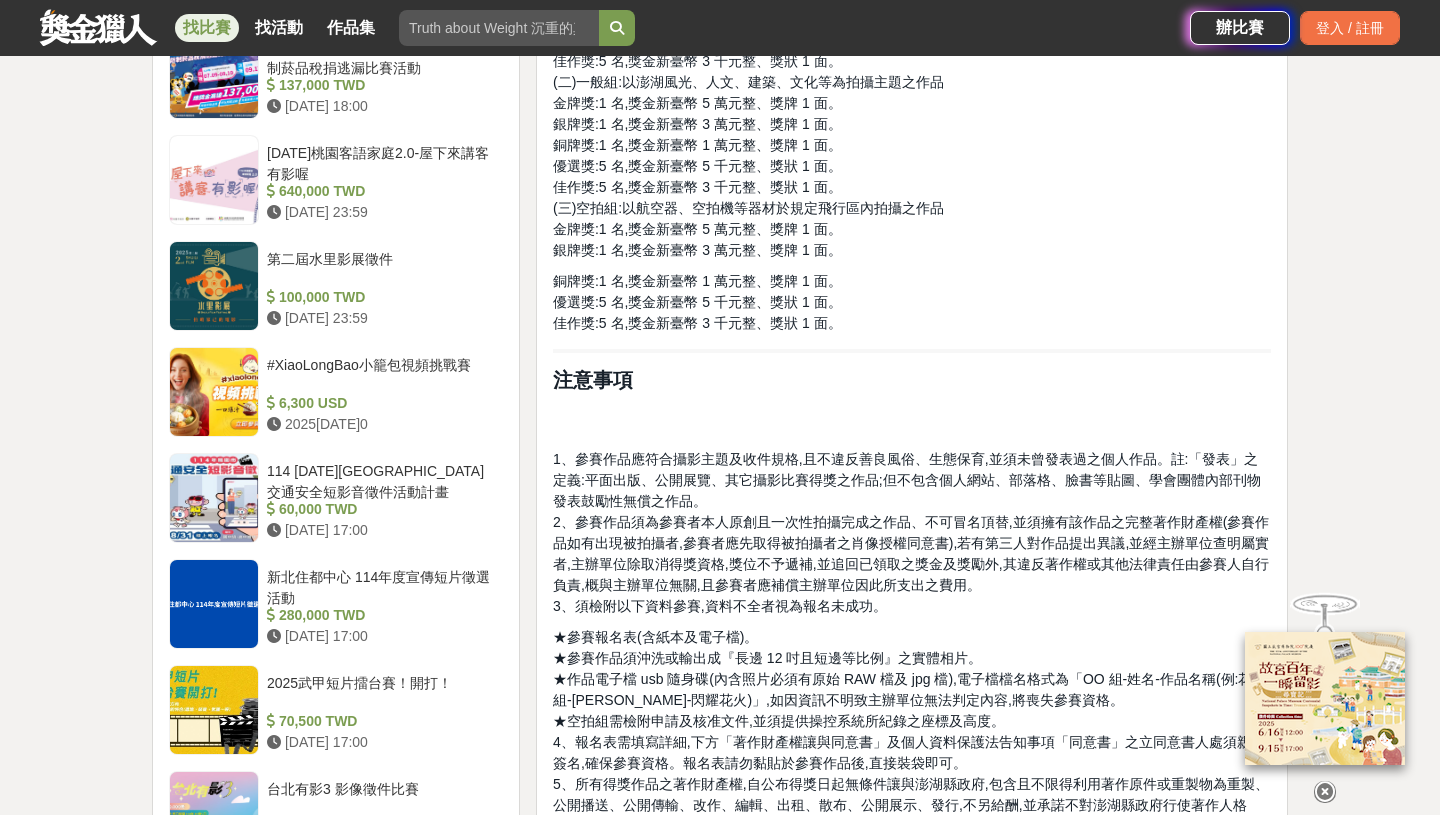 scroll, scrollTop: 2043, scrollLeft: 0, axis: vertical 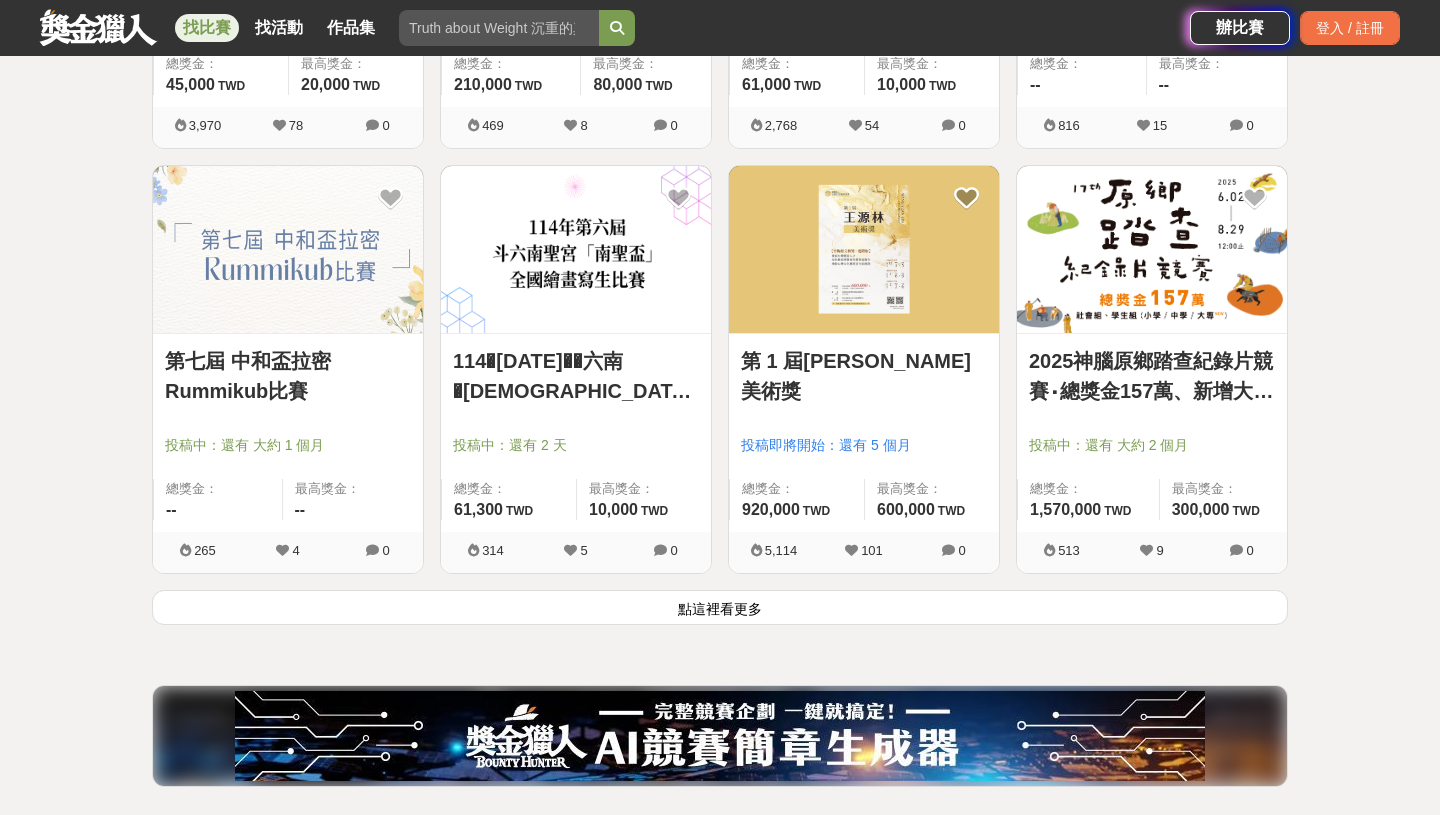 click on "點這裡看更多" at bounding box center (720, 607) 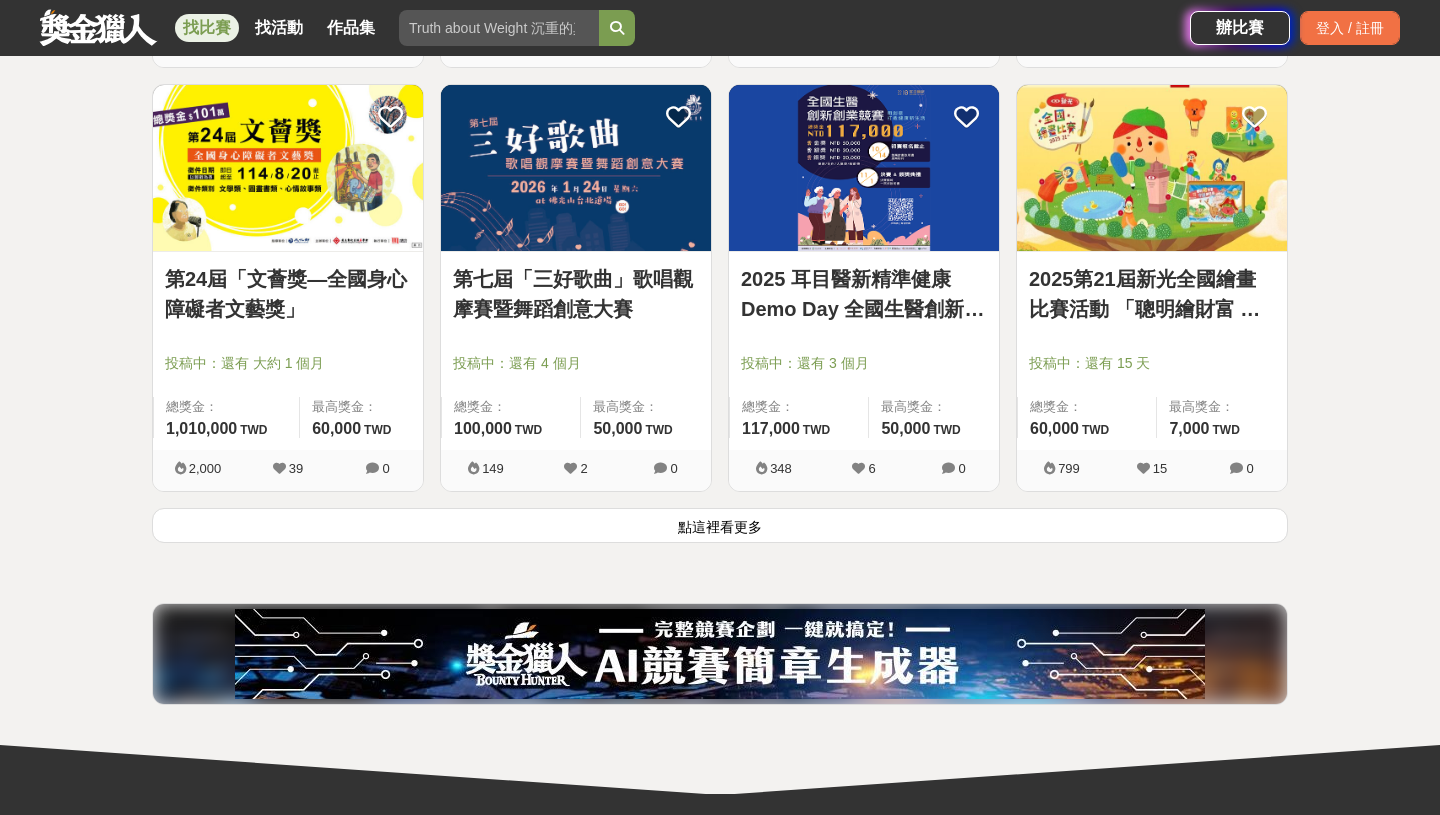 scroll, scrollTop: 25410, scrollLeft: 0, axis: vertical 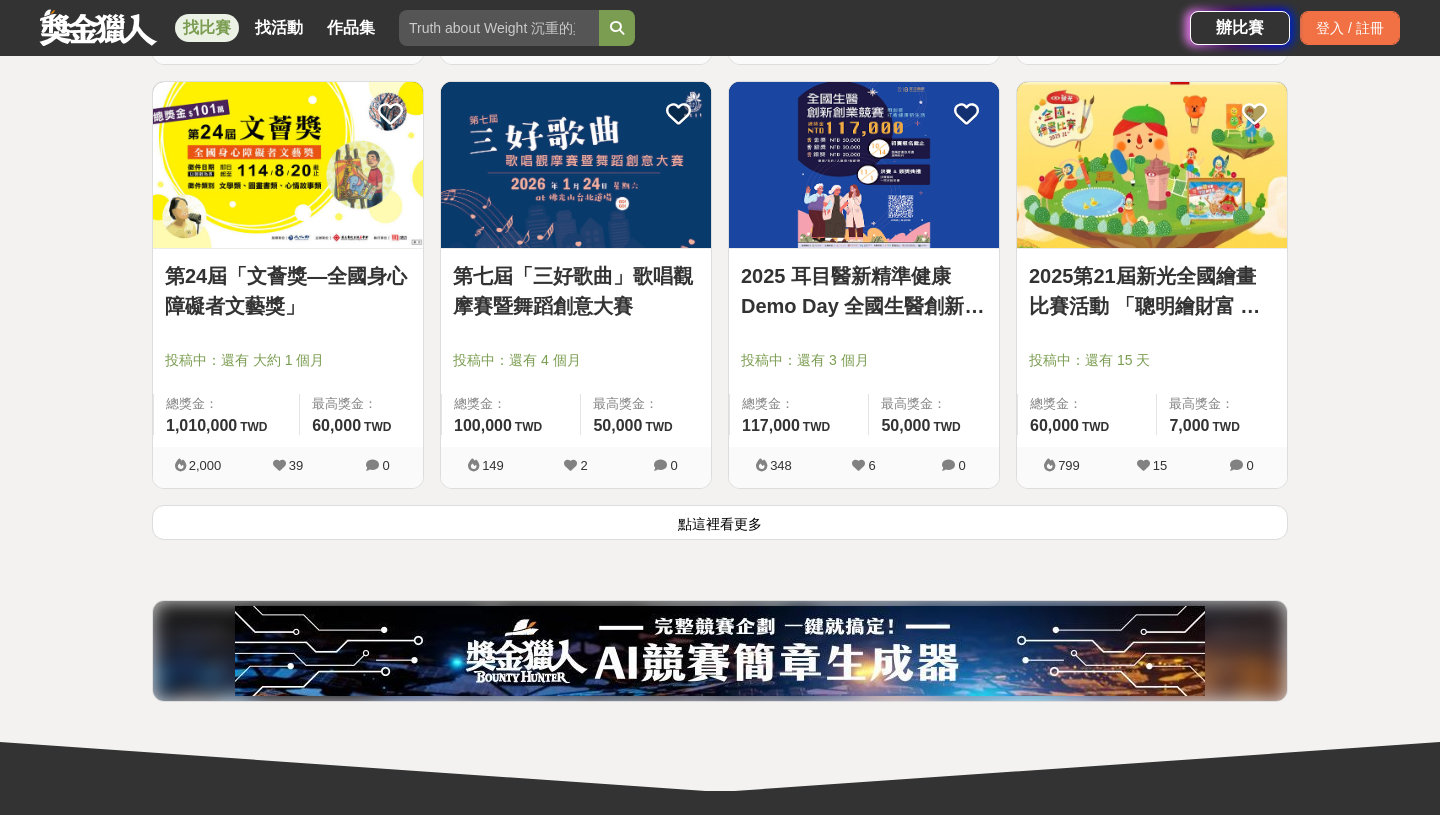 click on "點這裡看更多" at bounding box center (720, 522) 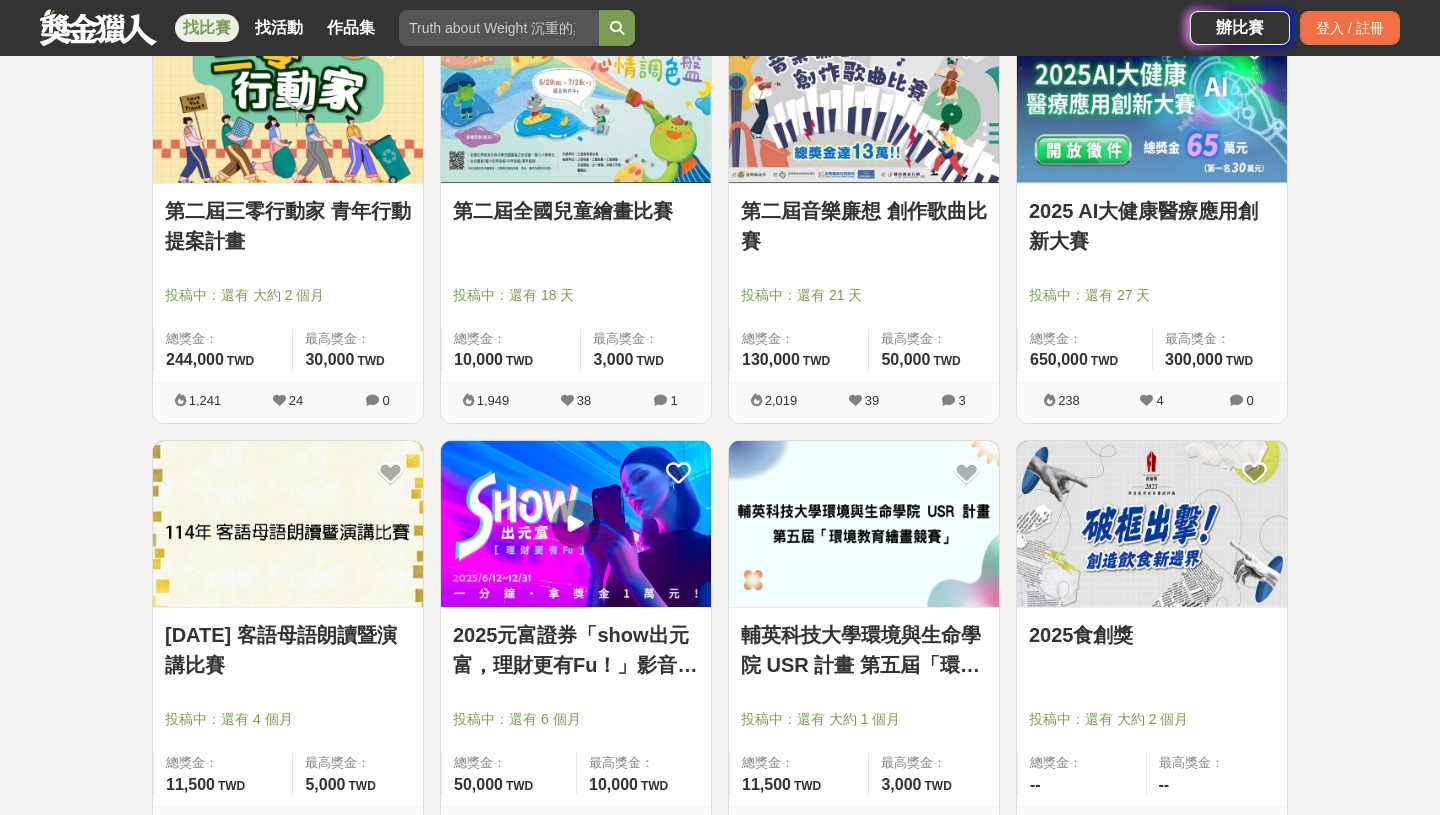 scroll, scrollTop: 27387, scrollLeft: 0, axis: vertical 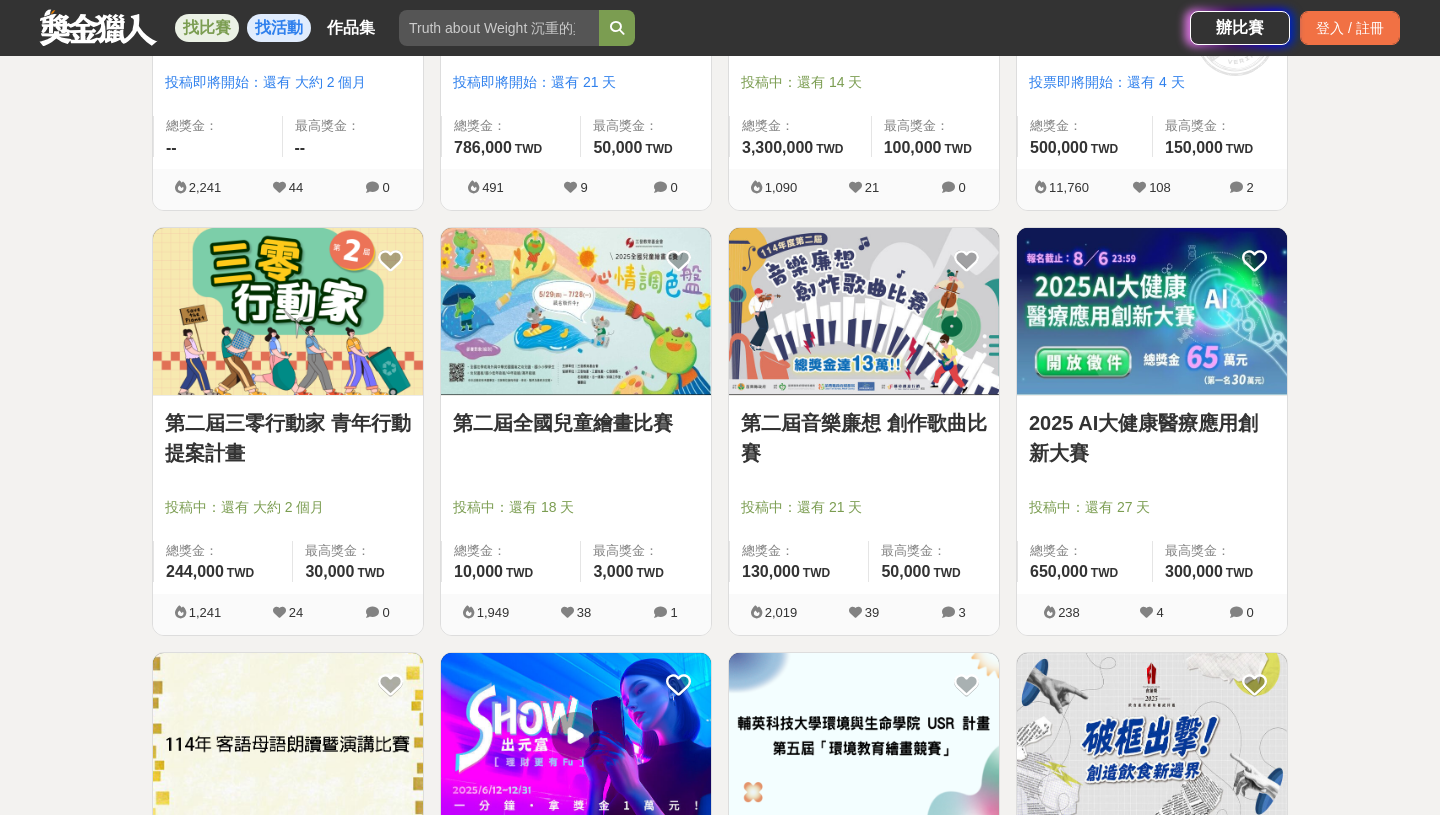 click on "找活動" at bounding box center (279, 28) 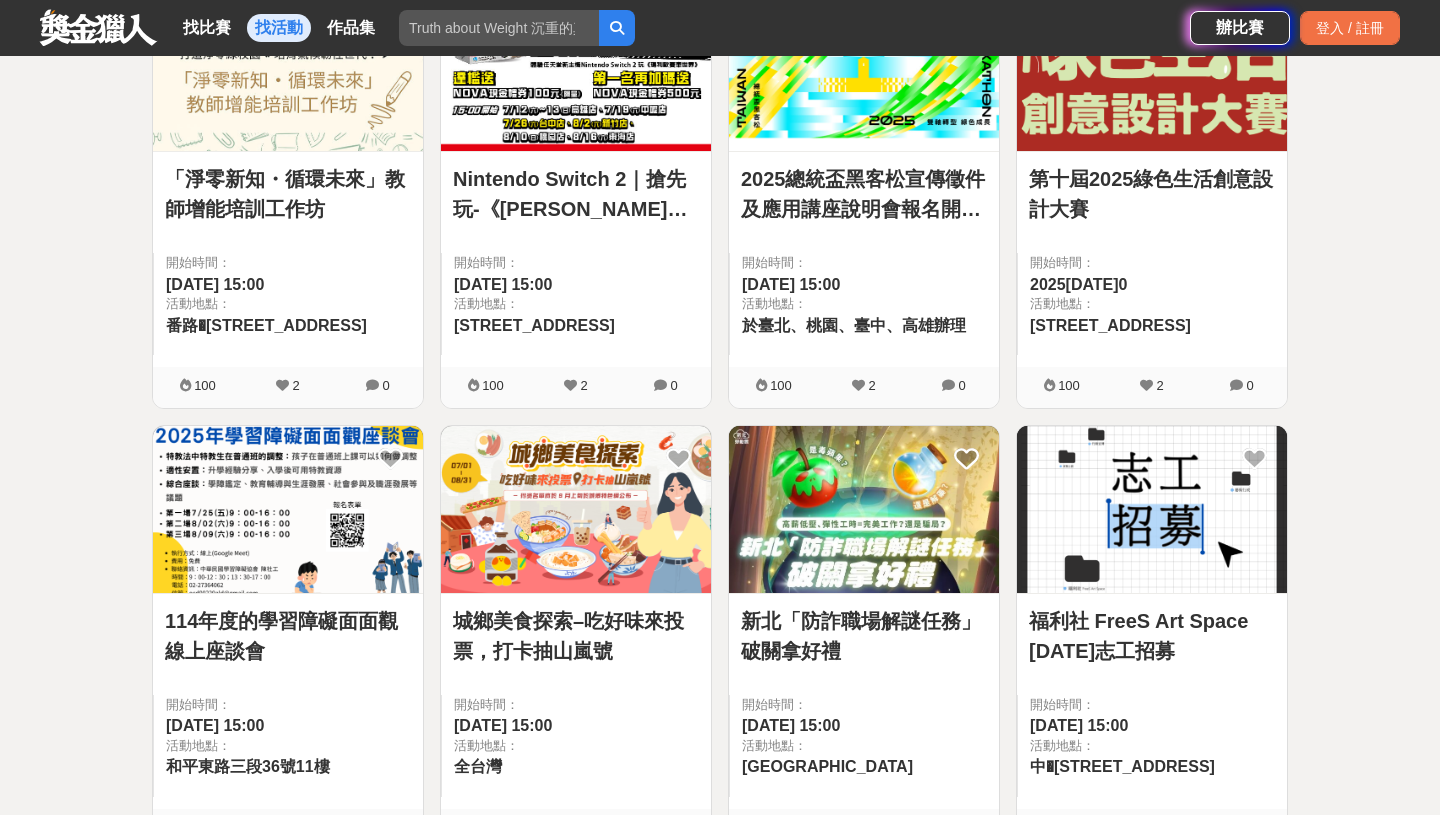 scroll, scrollTop: 924, scrollLeft: 0, axis: vertical 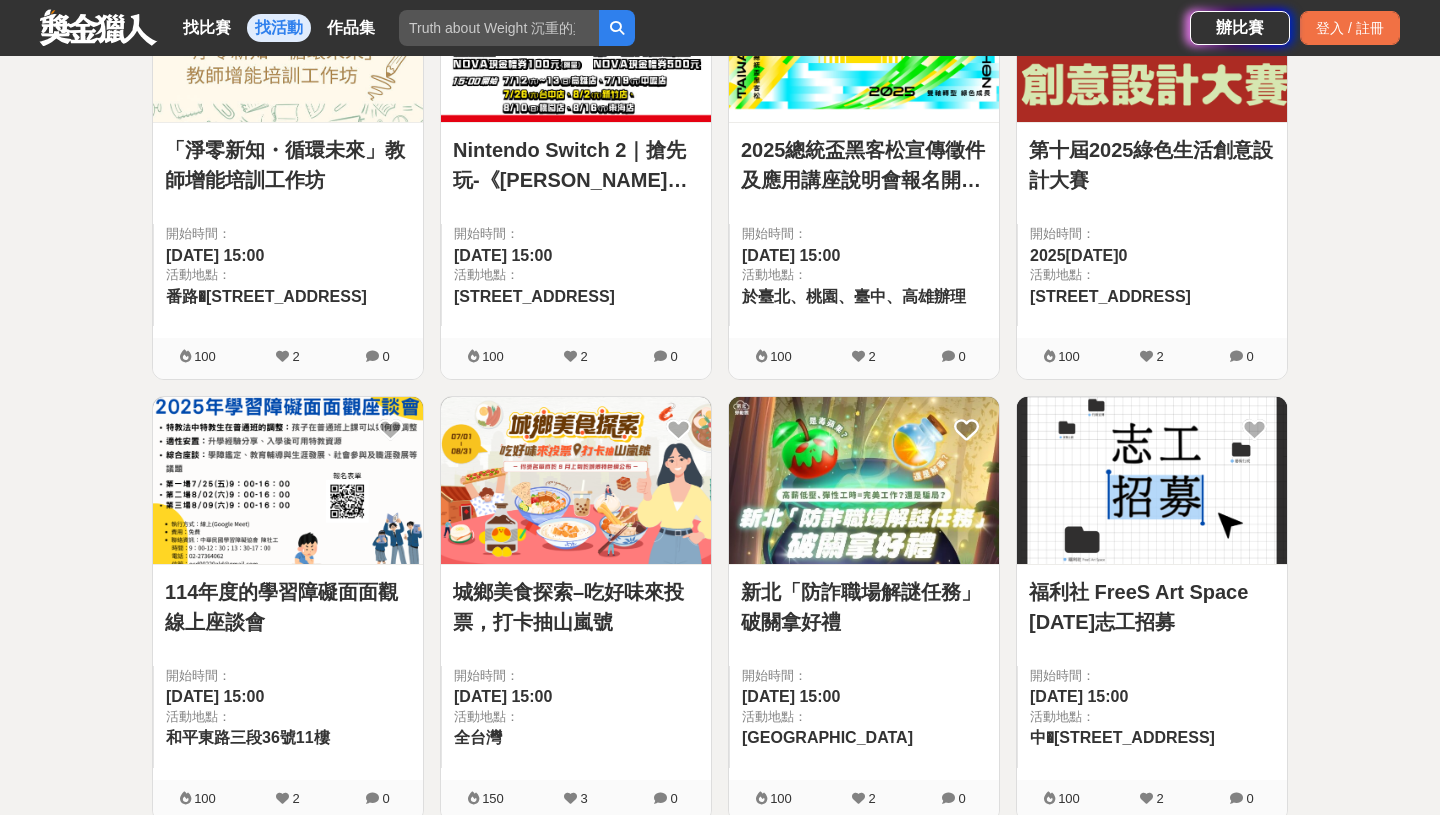 click at bounding box center (1158, 648) 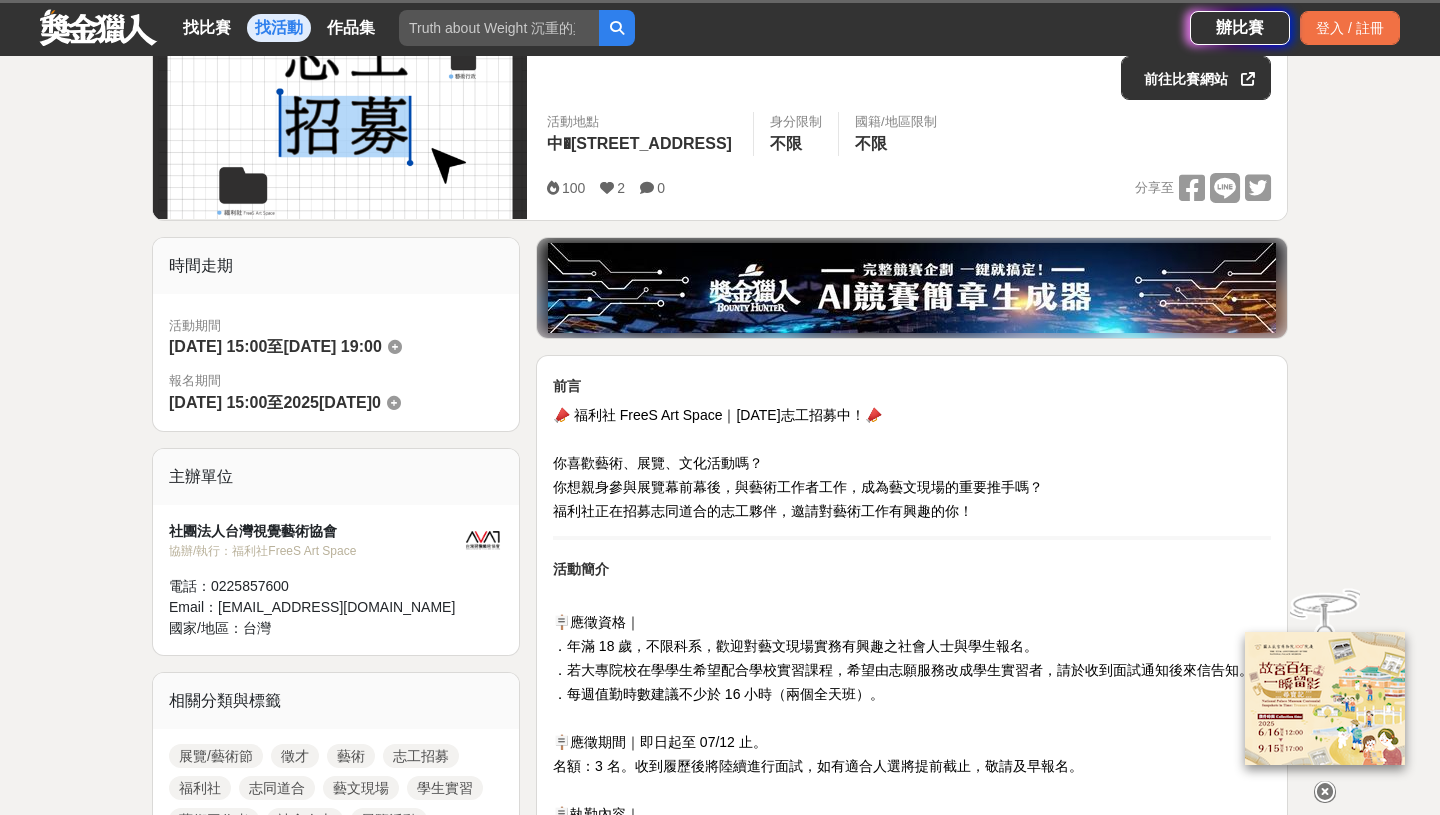 scroll, scrollTop: 354, scrollLeft: 0, axis: vertical 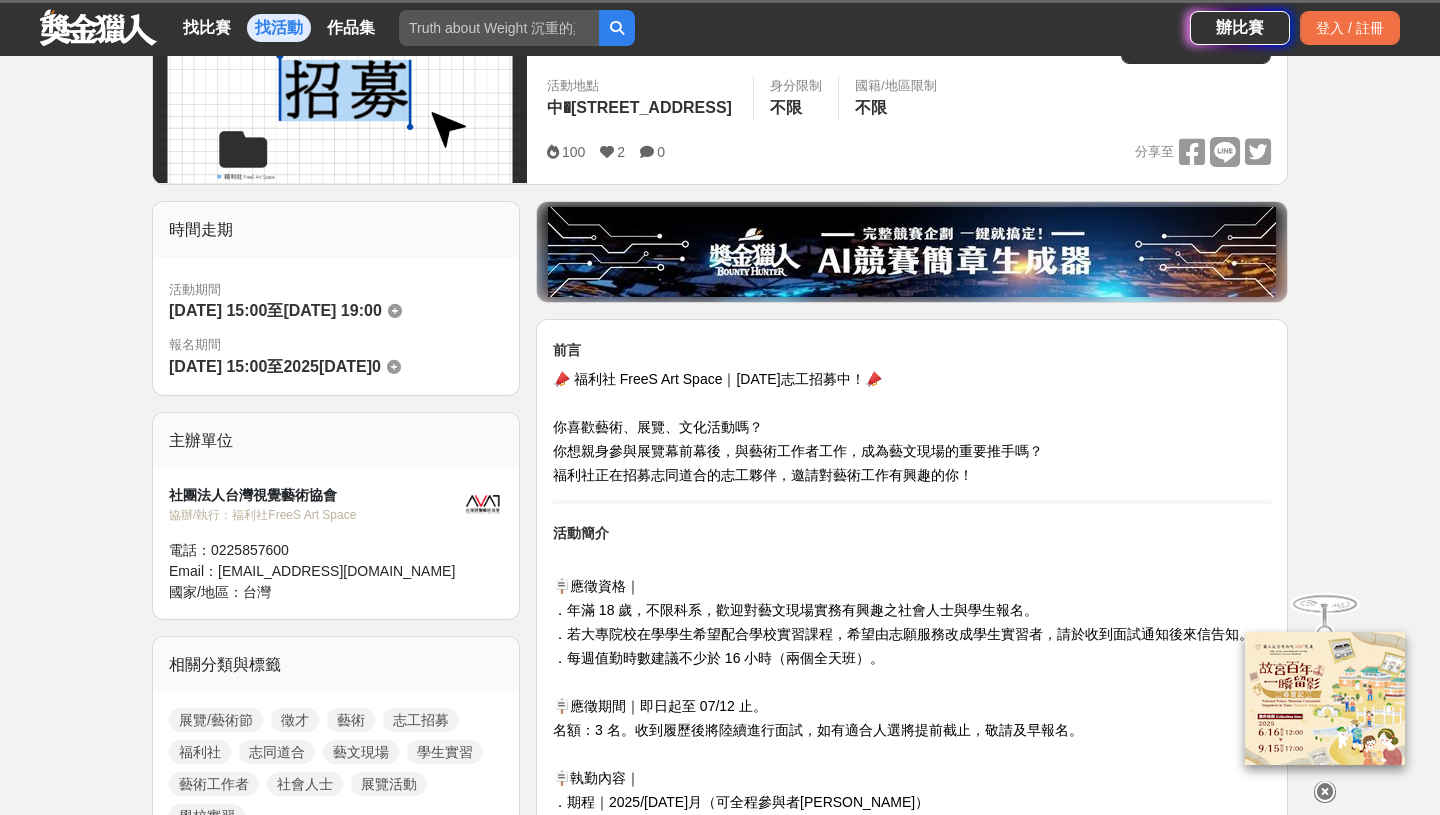 click on "活動簡介" at bounding box center (912, 531) 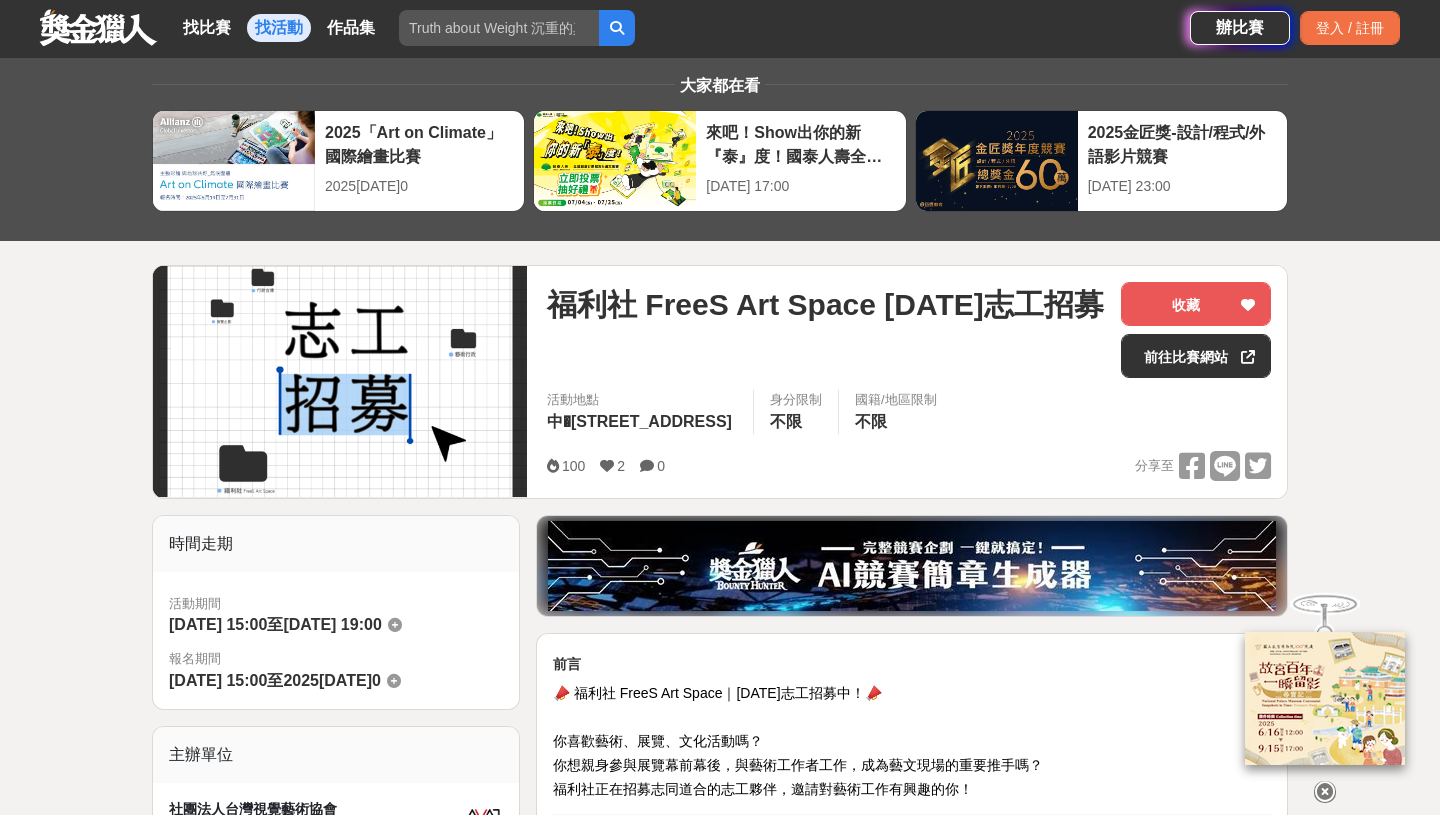 scroll, scrollTop: 0, scrollLeft: 0, axis: both 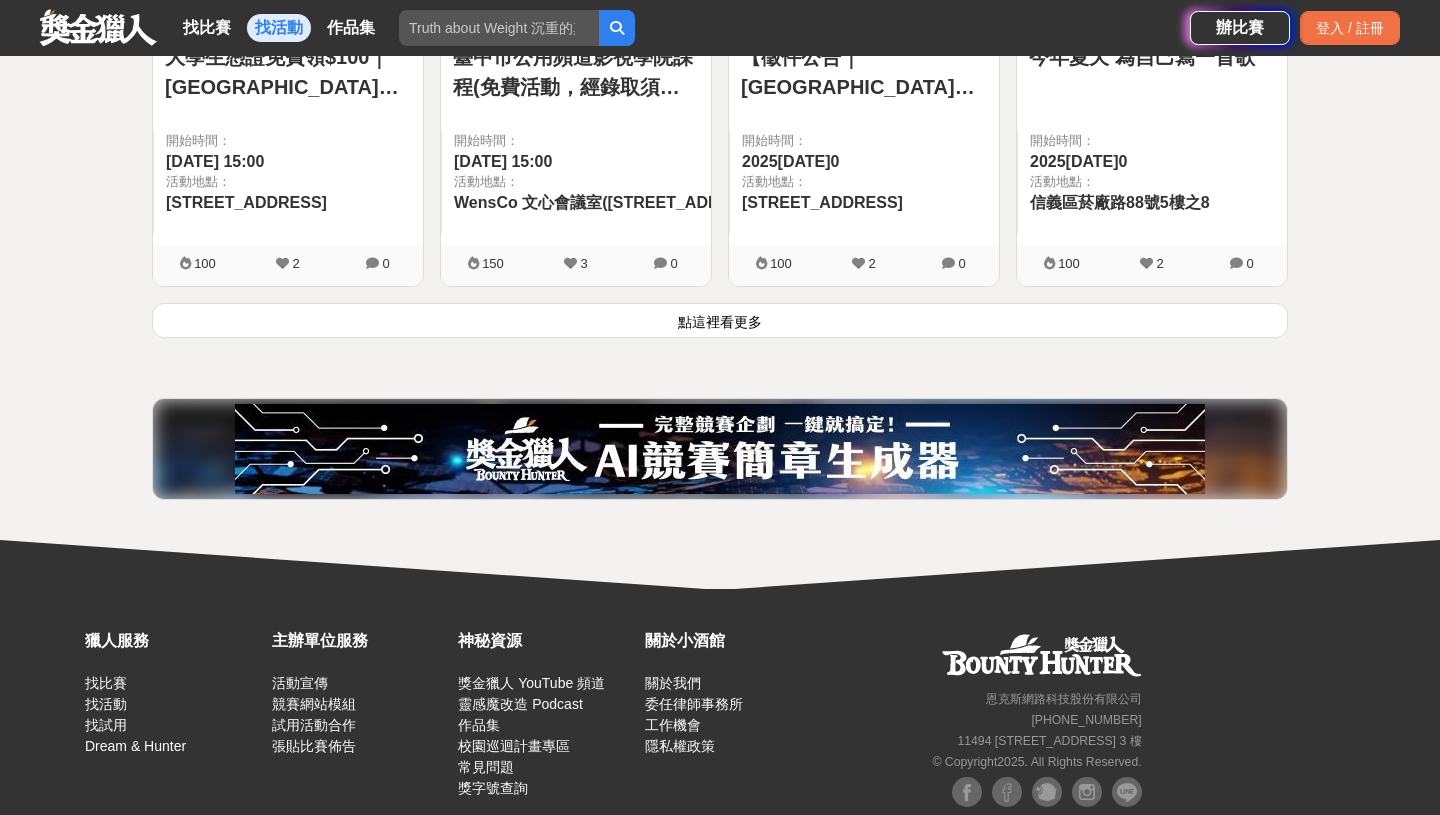 click on "點這裡看更多" at bounding box center (720, 320) 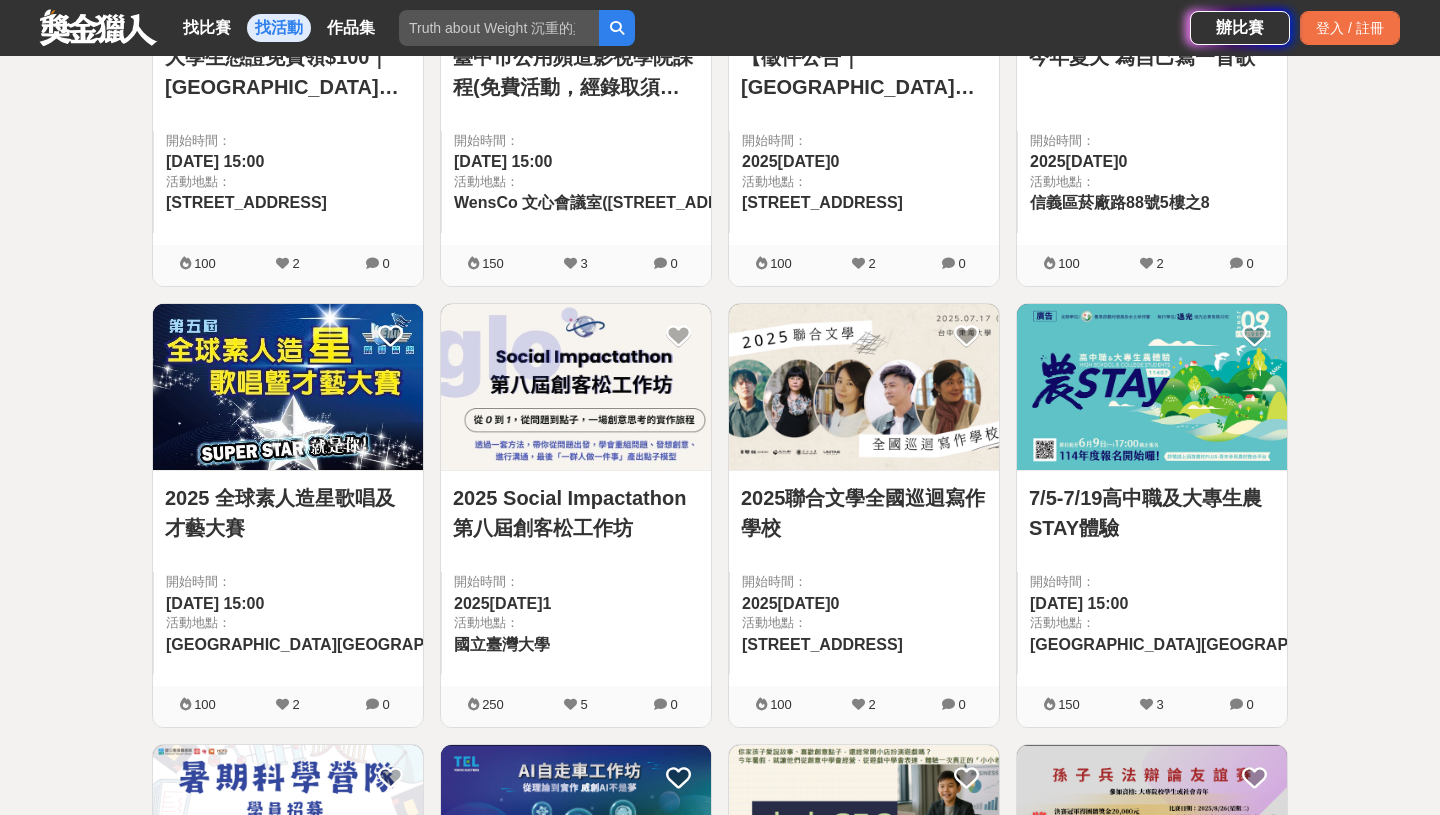 click at bounding box center [576, 387] 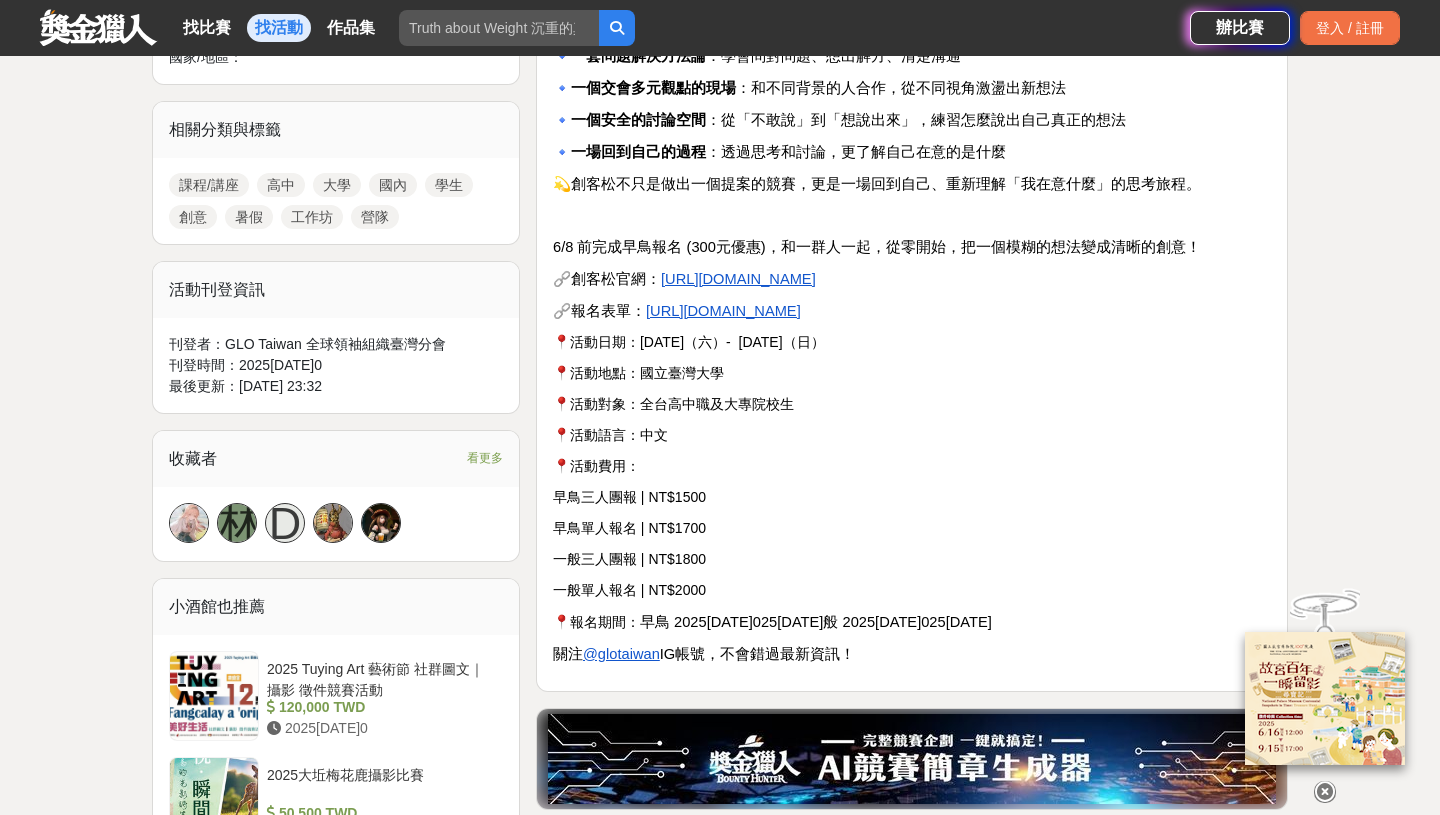 scroll, scrollTop: 698, scrollLeft: 0, axis: vertical 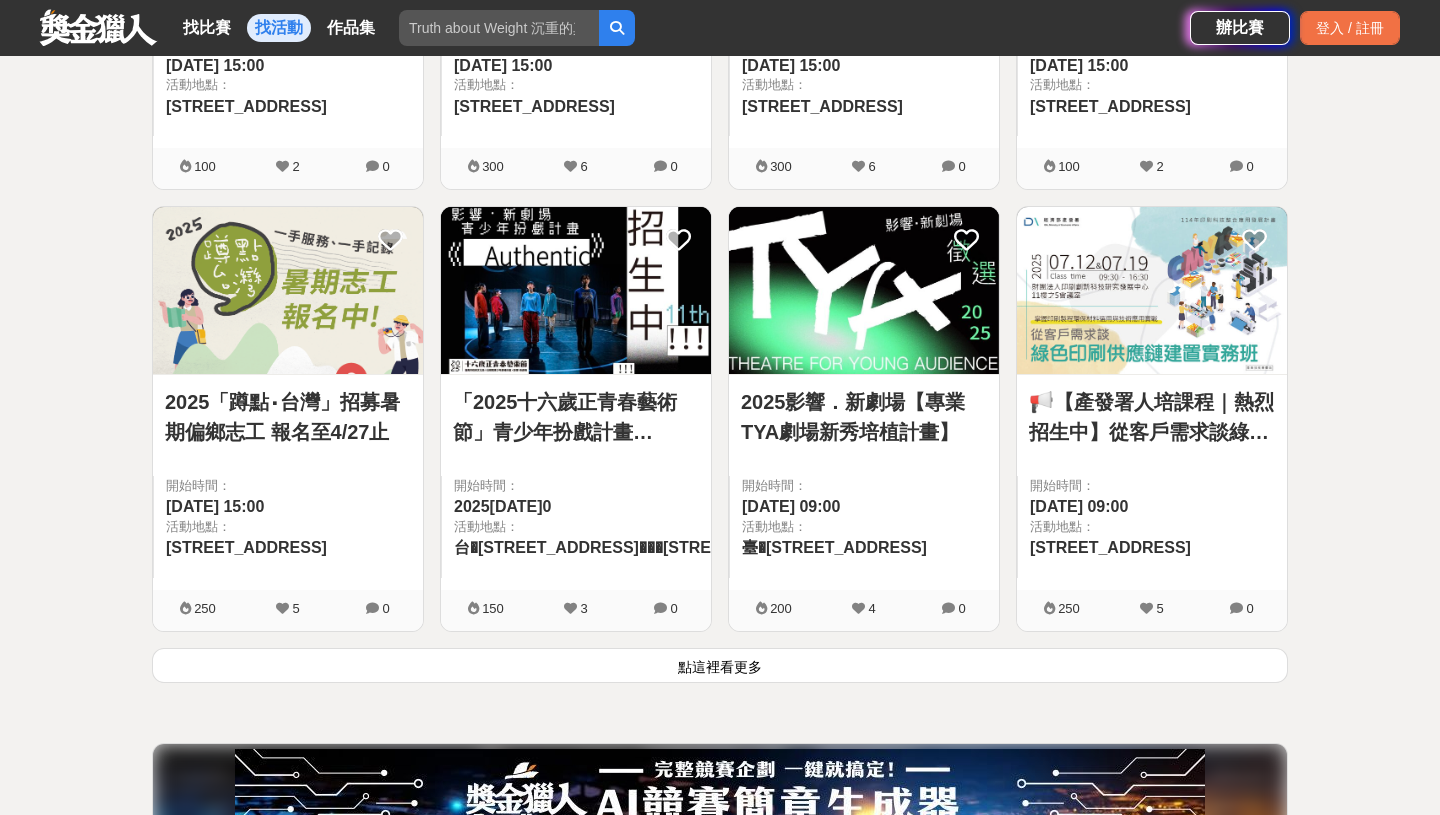 click on "點這裡看更多" at bounding box center (720, 665) 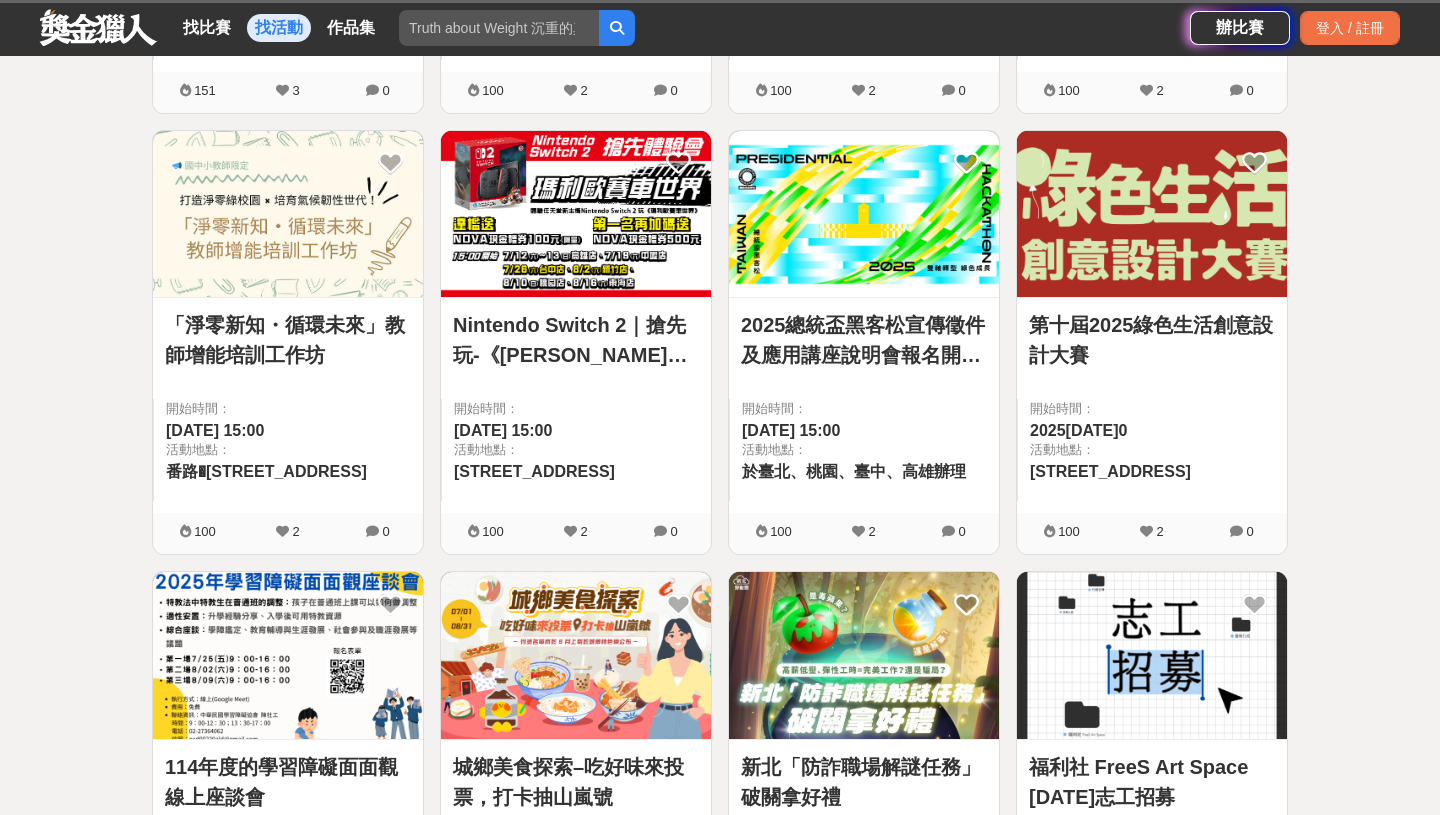 scroll, scrollTop: 745, scrollLeft: 0, axis: vertical 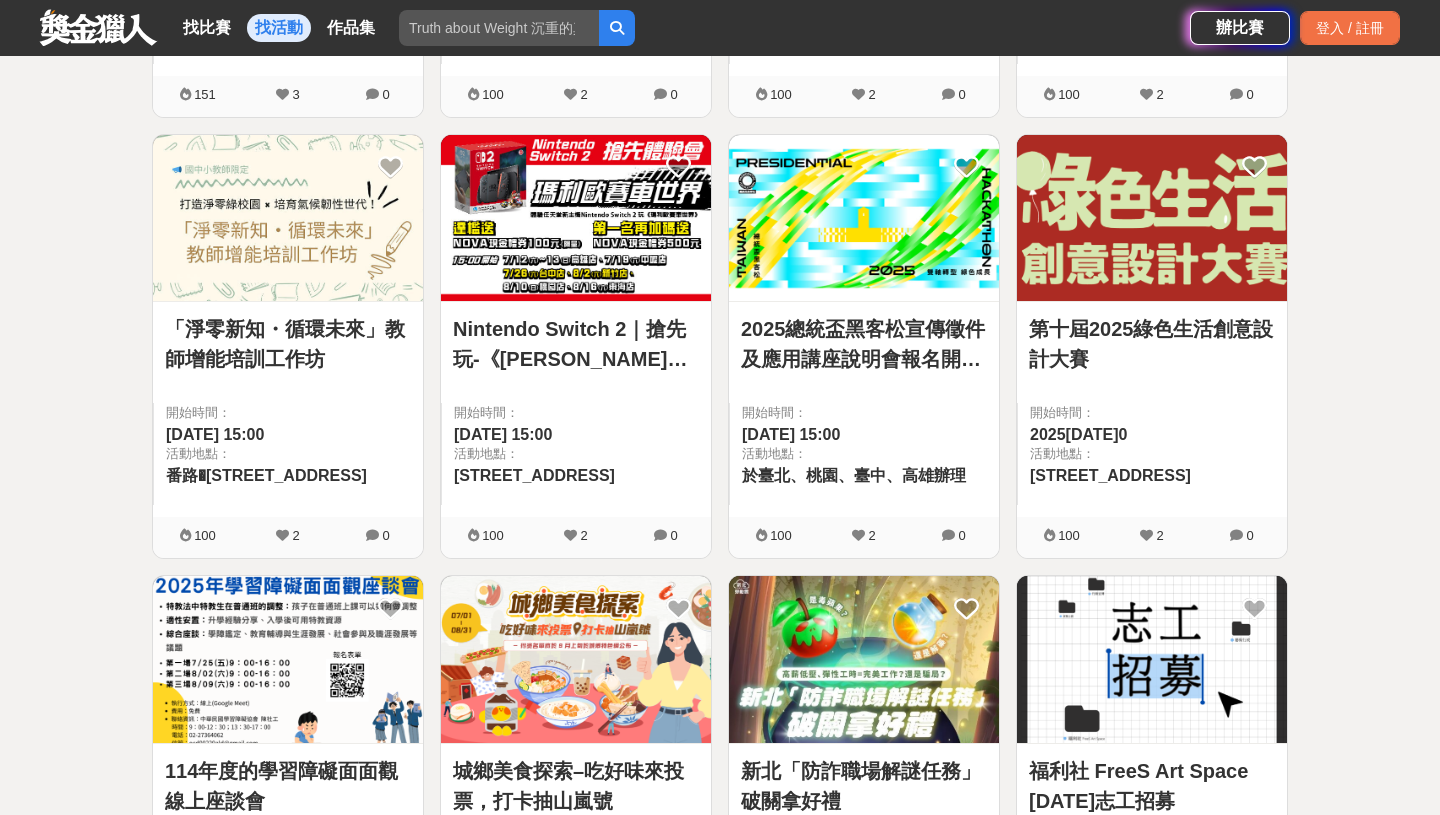 click on "2025總統盃黑客松宣傳徵件及應用講座說明會報名開跑！" at bounding box center (864, 344) 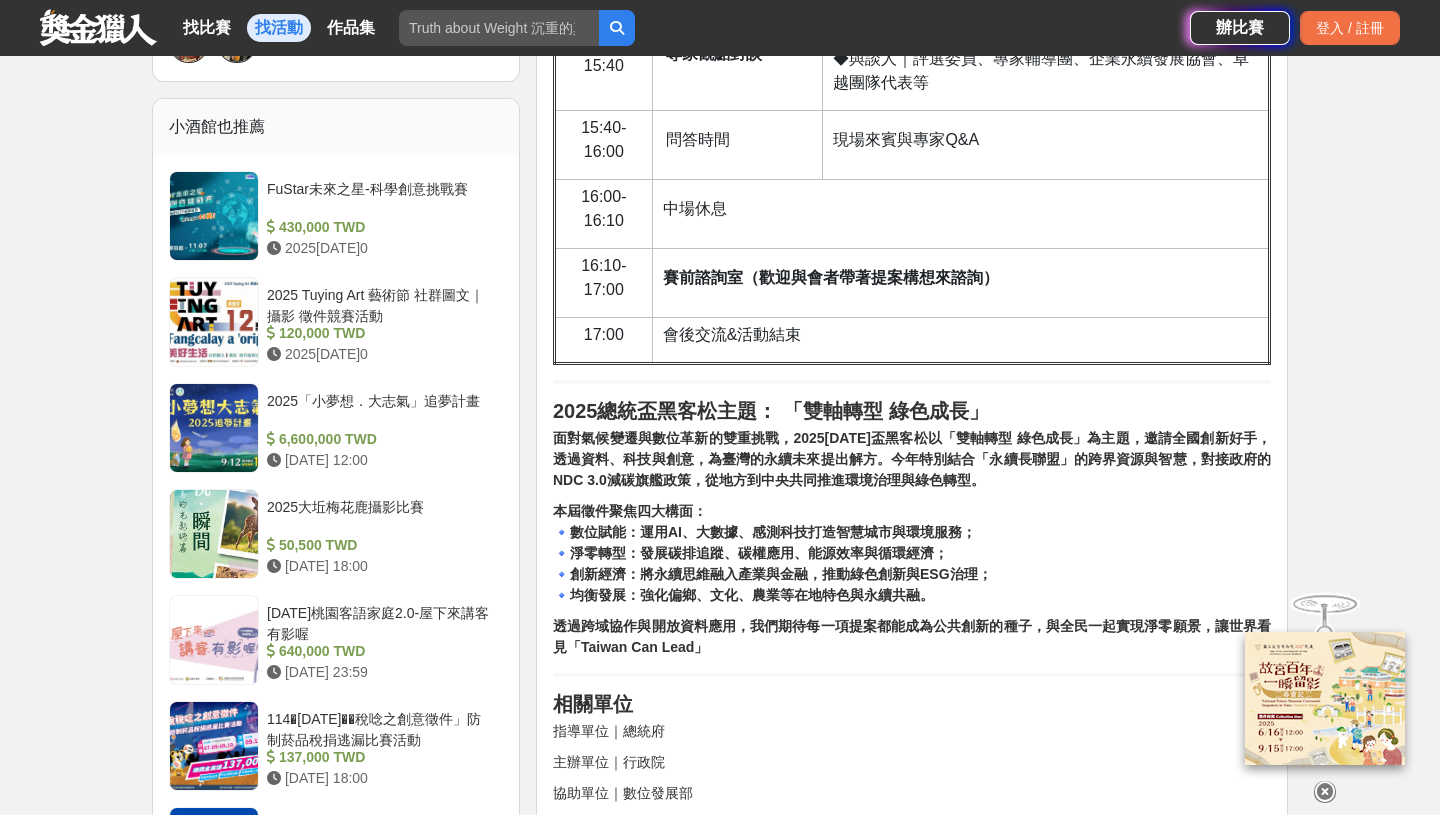scroll, scrollTop: 1551, scrollLeft: 0, axis: vertical 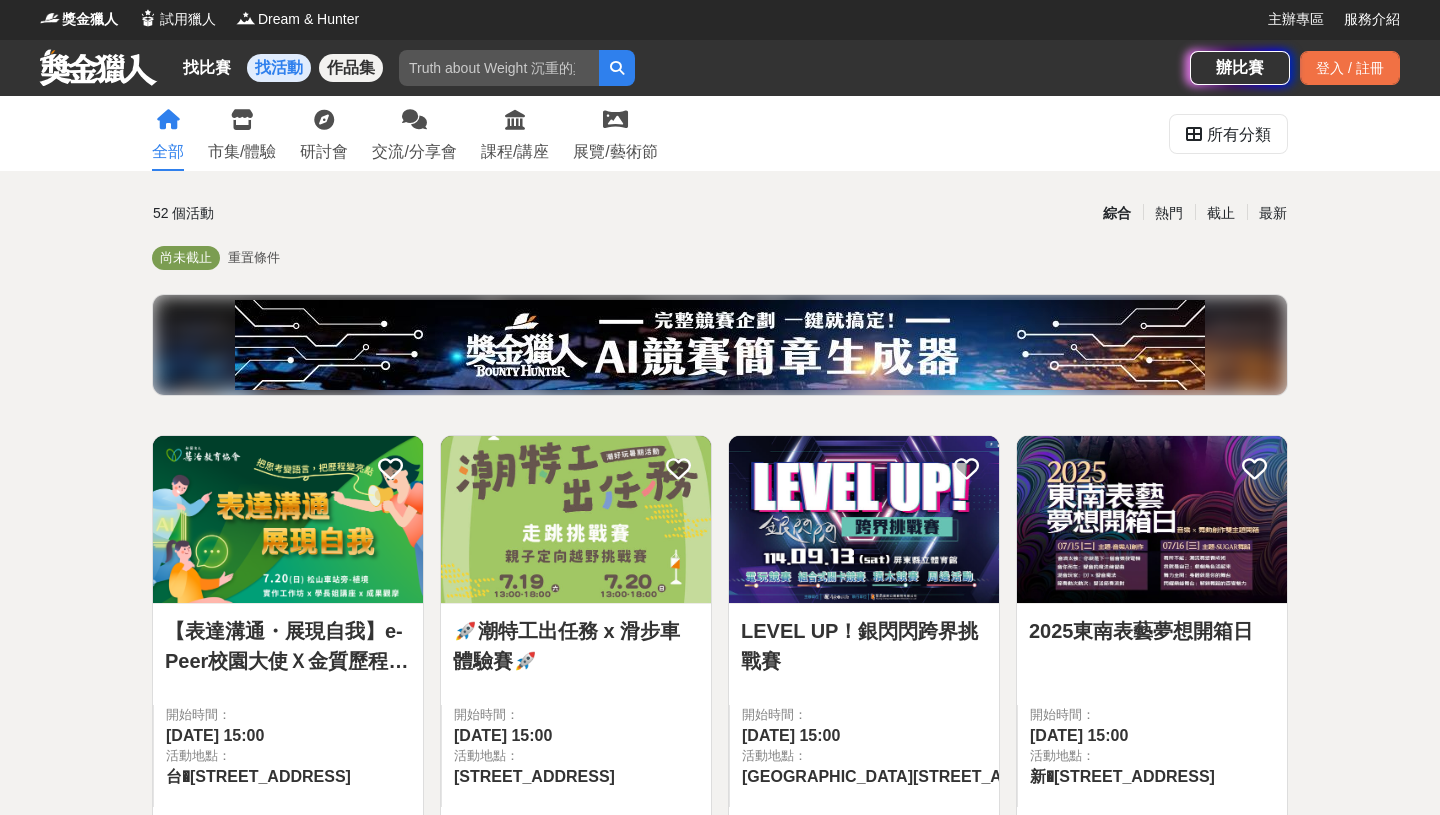 click on "作品集" at bounding box center (351, 68) 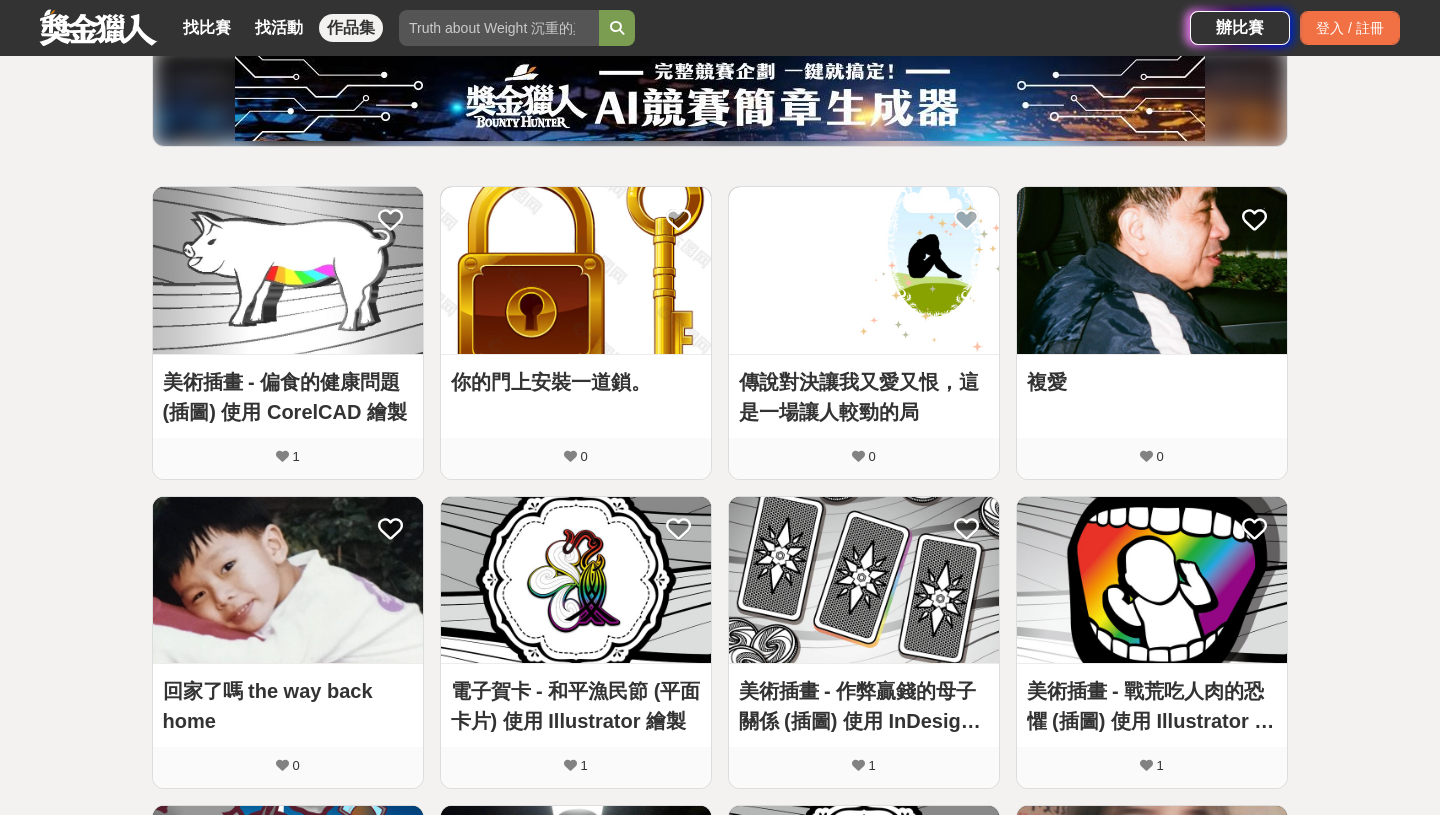 scroll, scrollTop: 0, scrollLeft: 0, axis: both 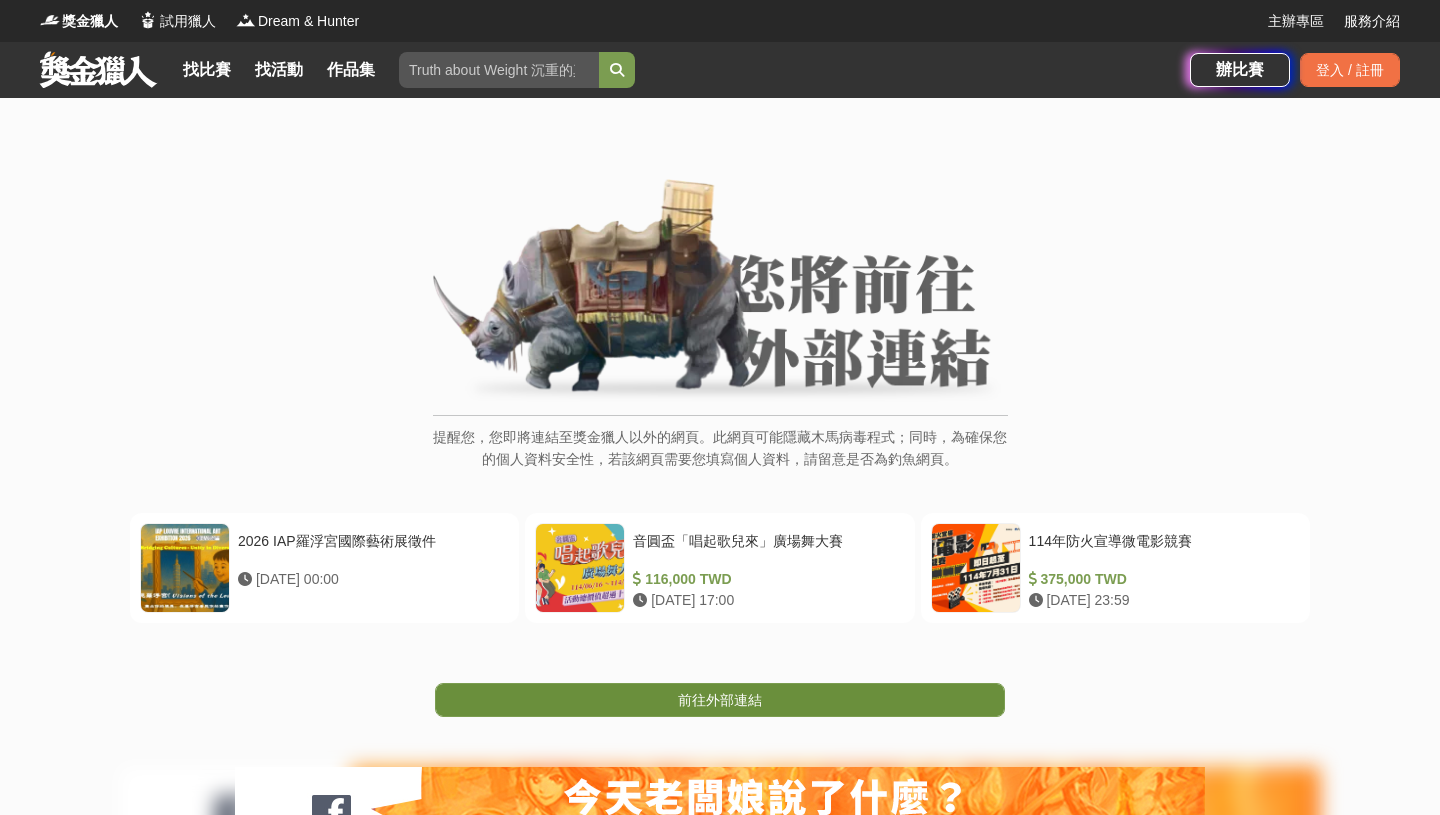 click on "前往外部連結" at bounding box center (720, 700) 